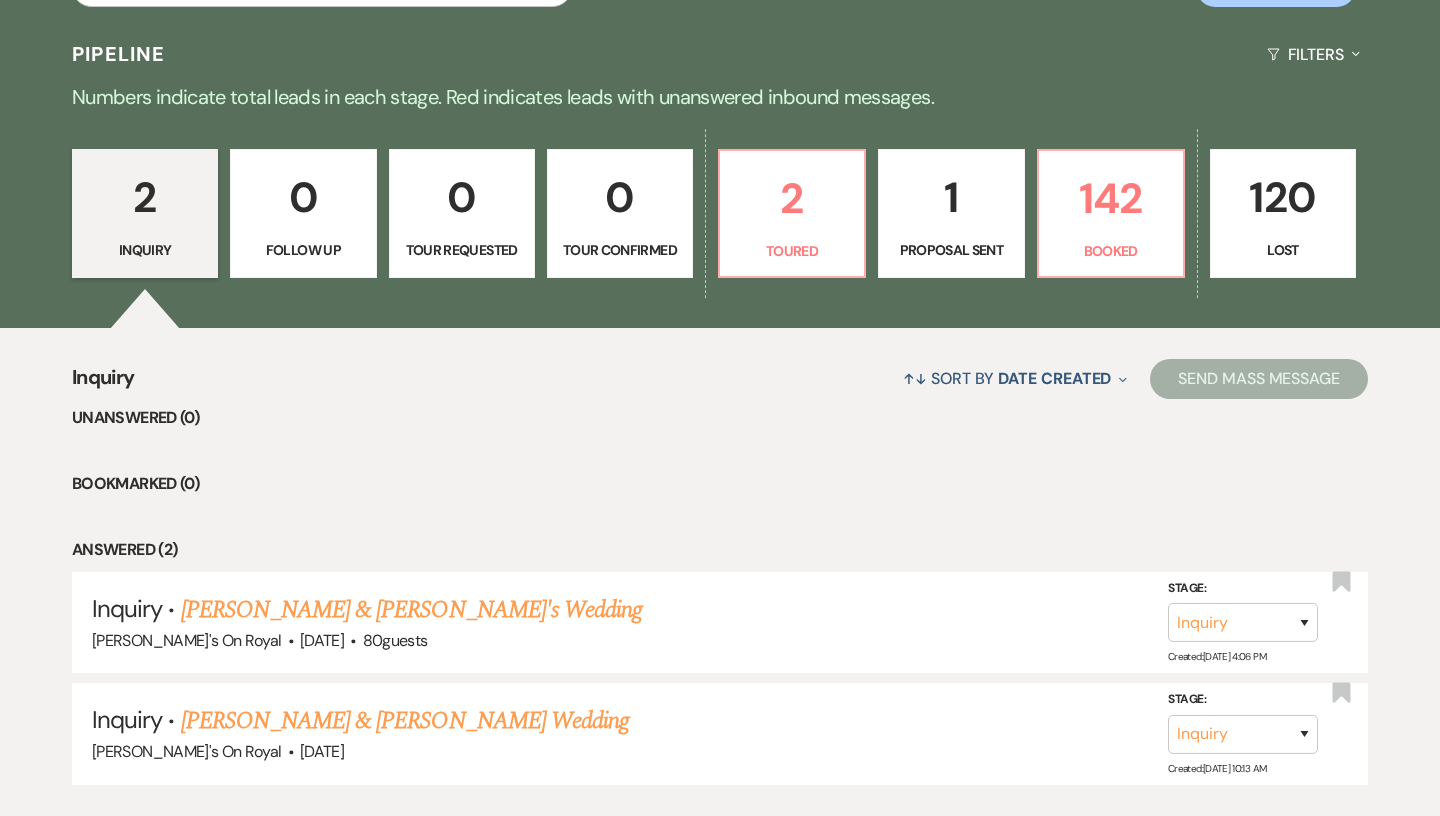scroll, scrollTop: 418, scrollLeft: 0, axis: vertical 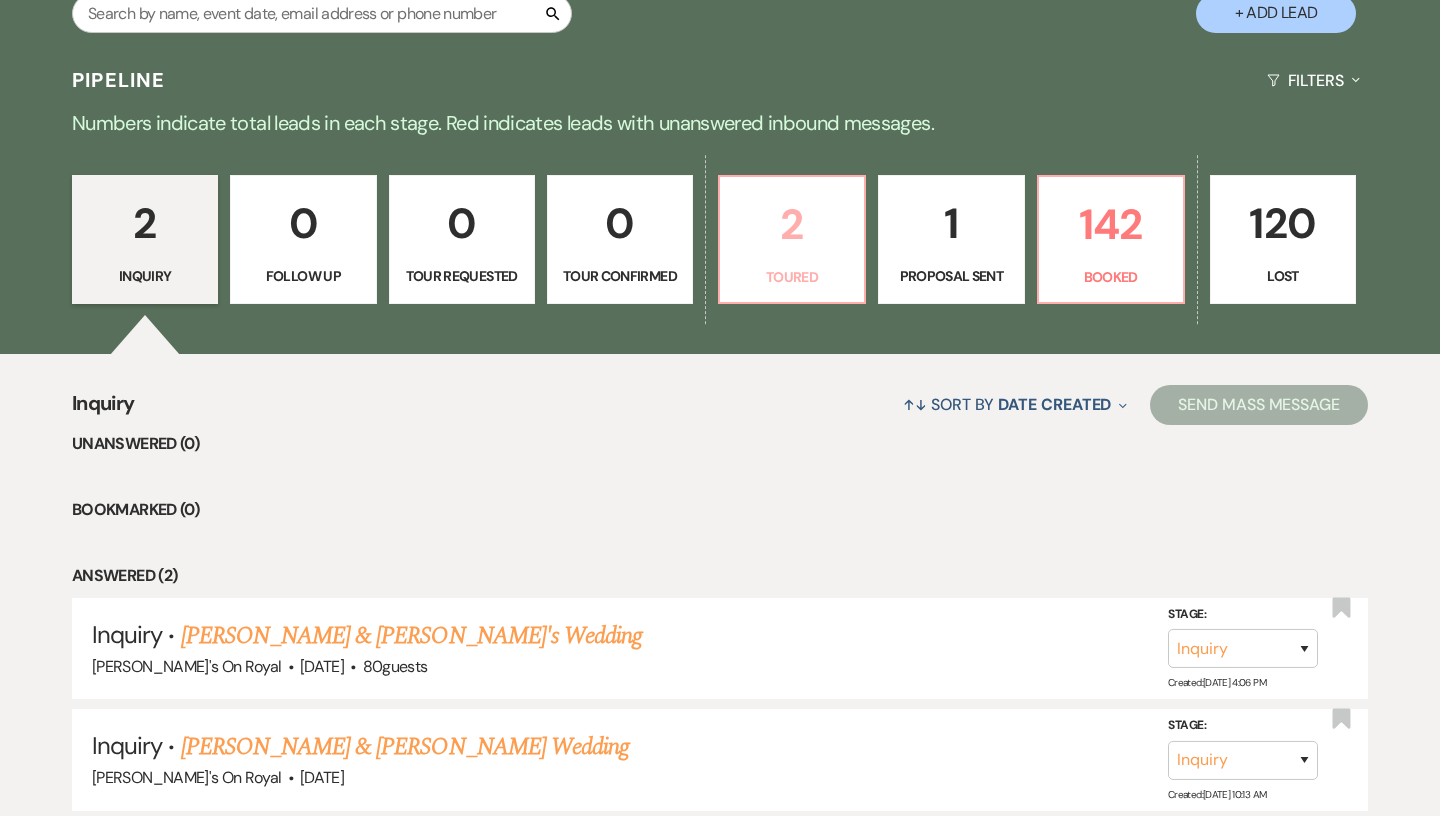 click on "2" at bounding box center [792, 224] 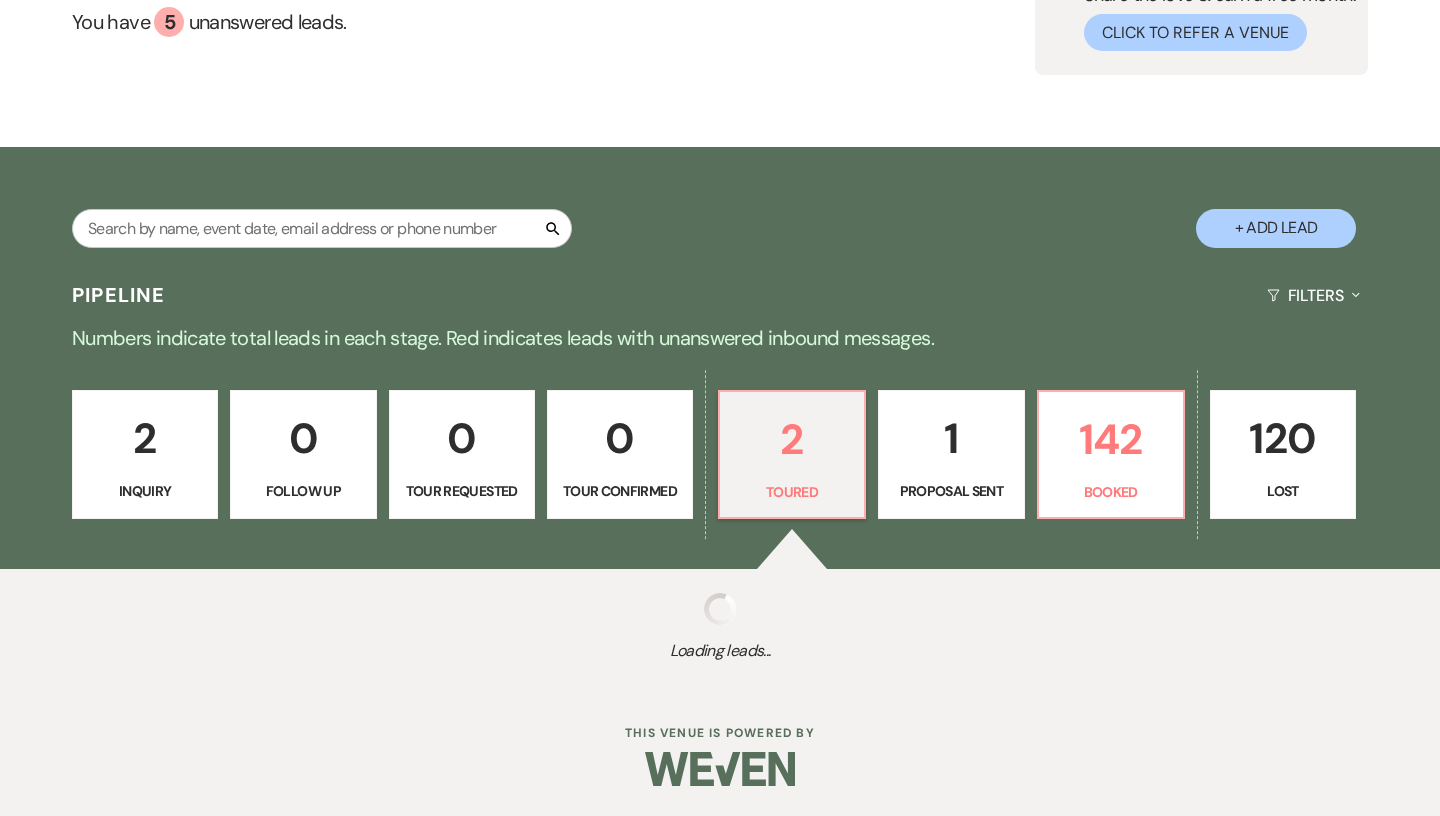 select on "5" 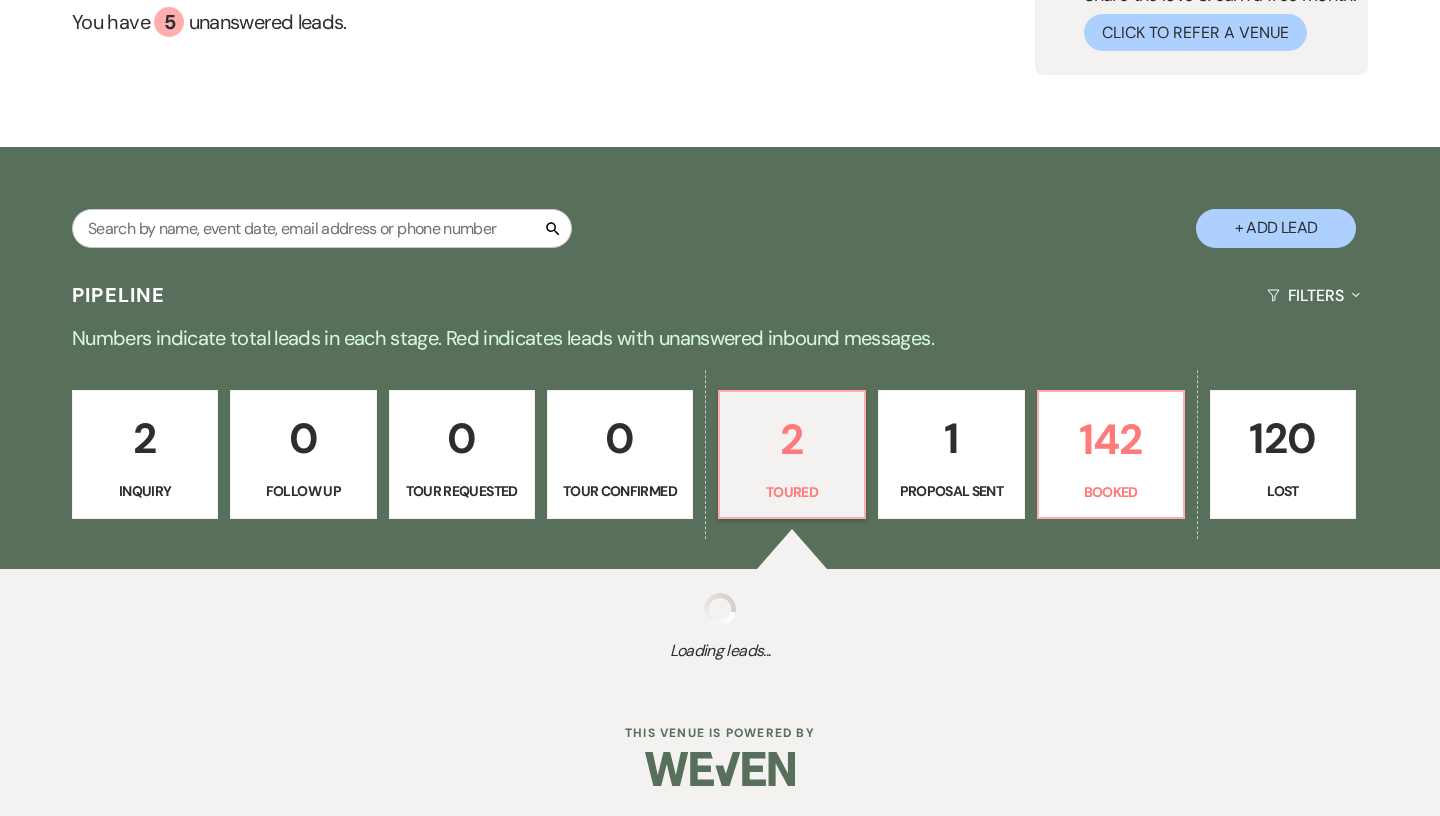 select on "5" 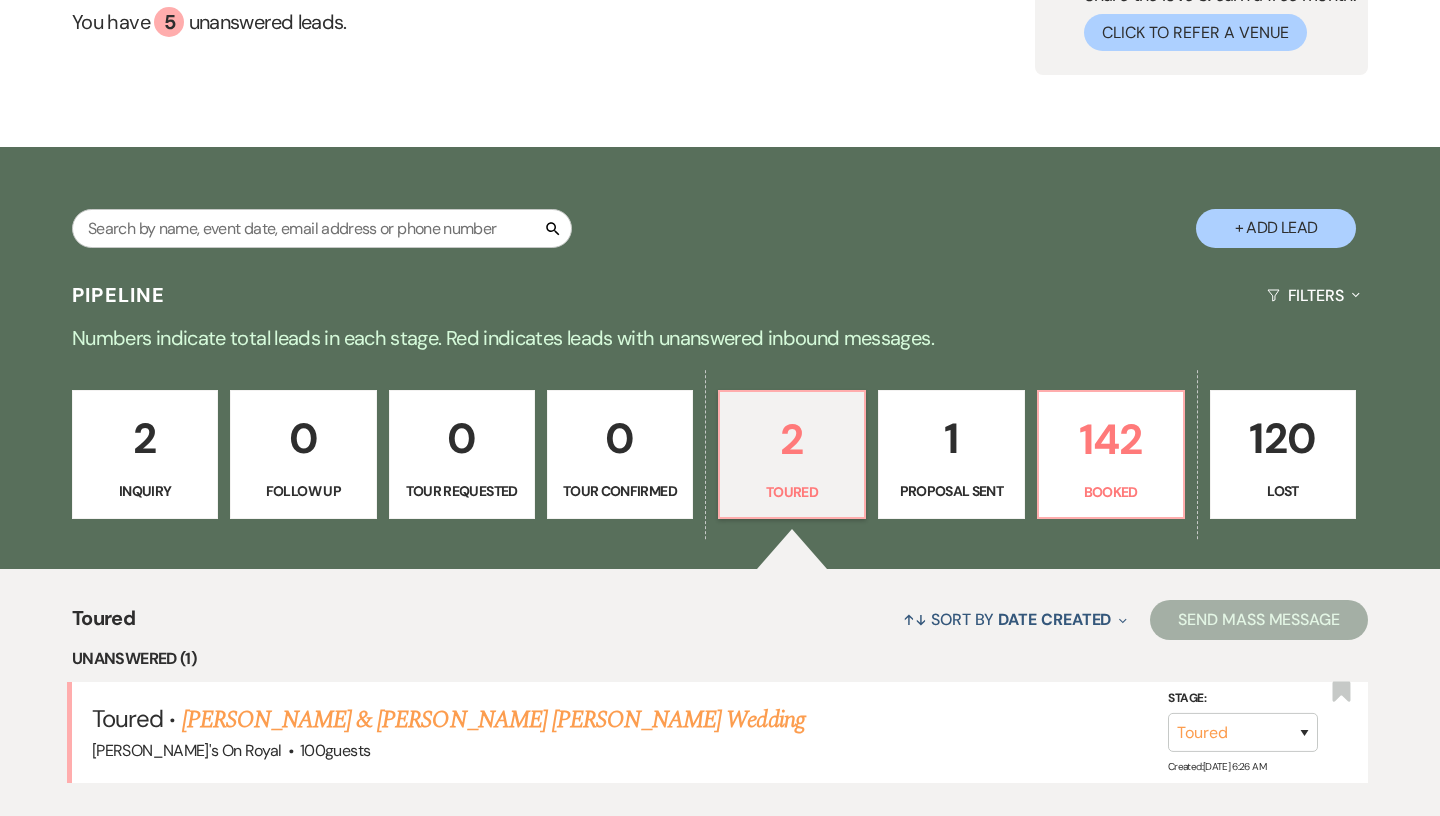 scroll, scrollTop: 421, scrollLeft: 0, axis: vertical 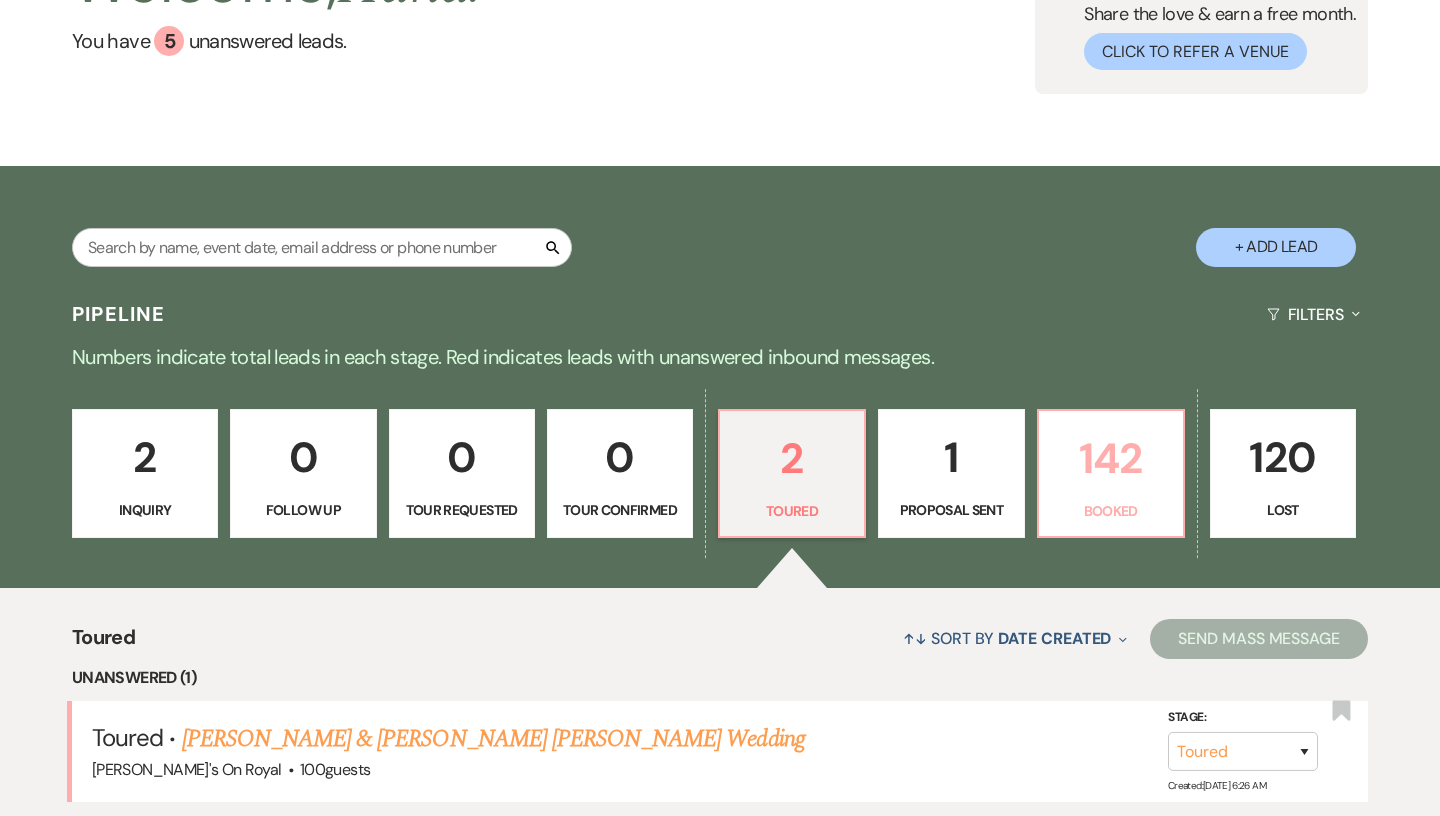 click on "142" at bounding box center (1111, 458) 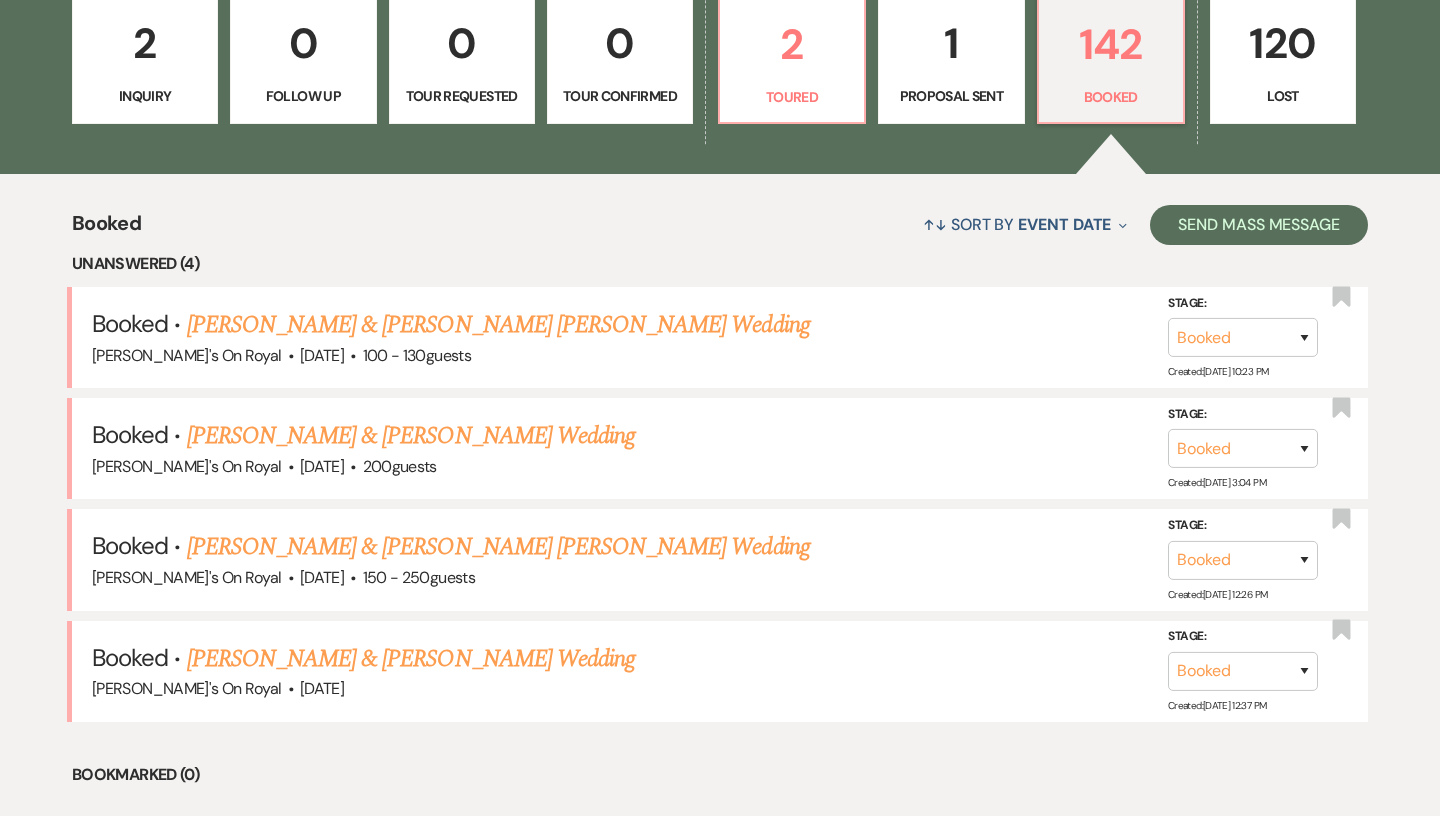 scroll, scrollTop: 599, scrollLeft: 0, axis: vertical 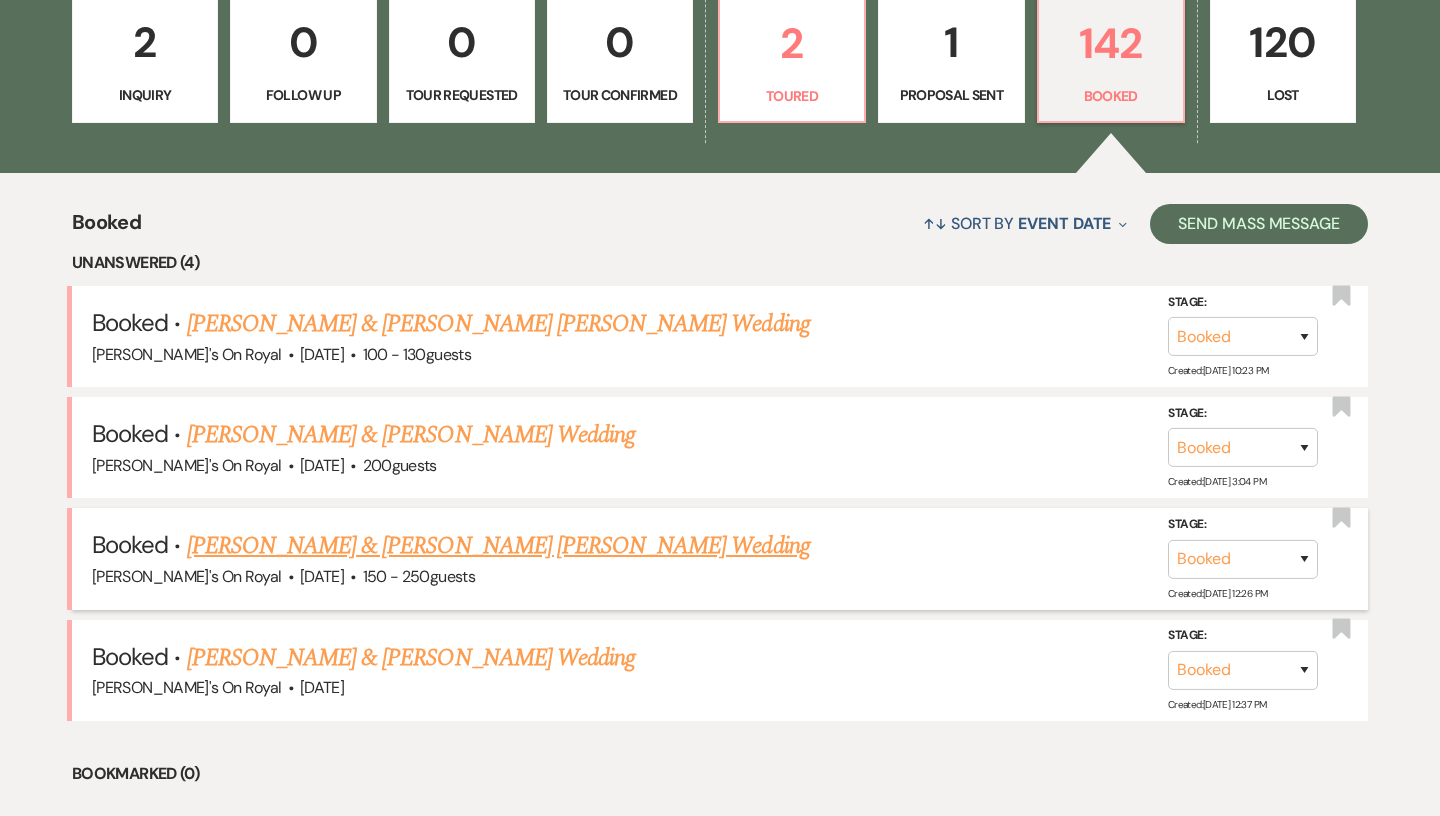 click on "[PERSON_NAME] & [PERSON_NAME] [PERSON_NAME] Wedding" at bounding box center [498, 546] 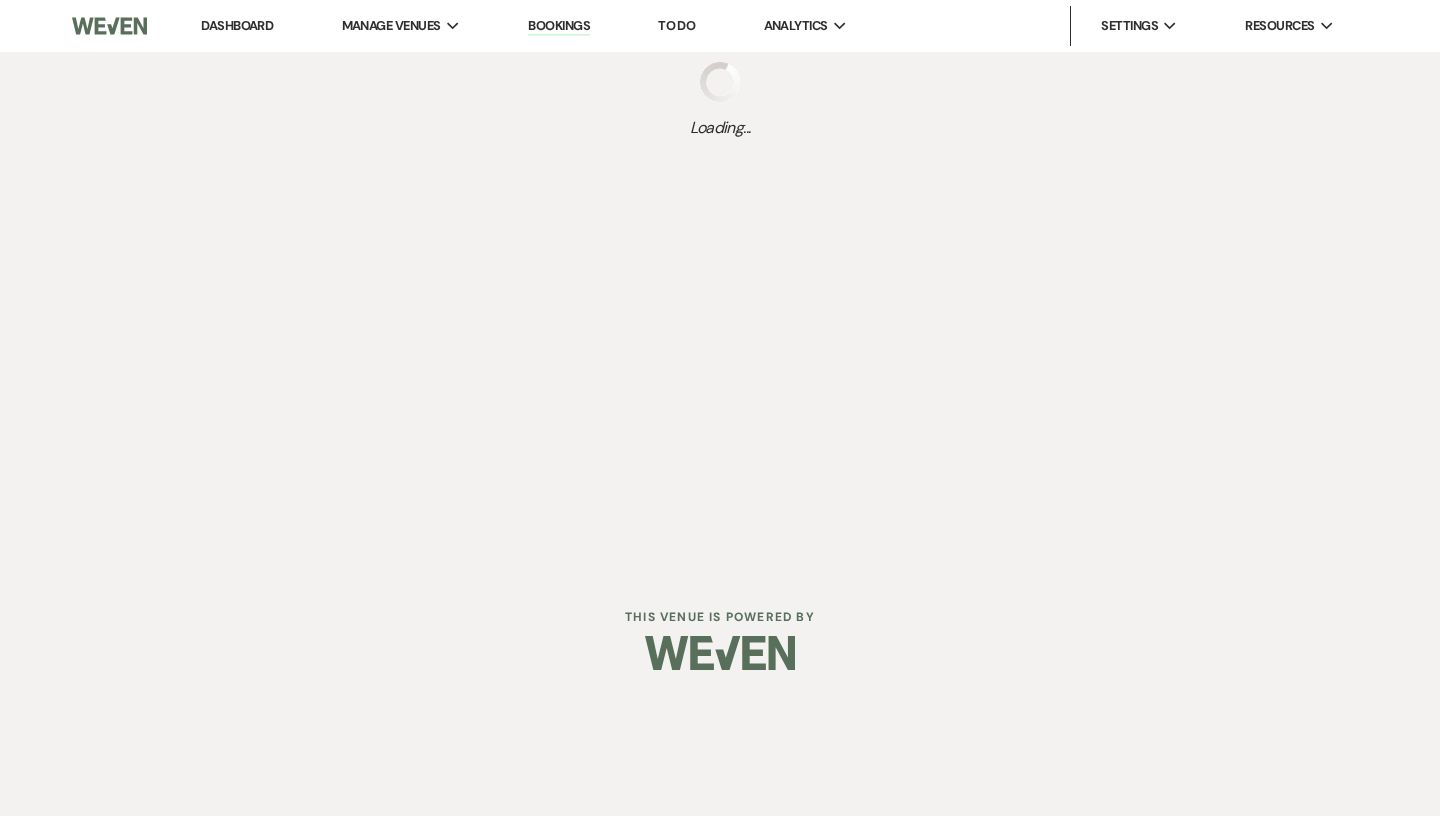 scroll, scrollTop: 0, scrollLeft: 0, axis: both 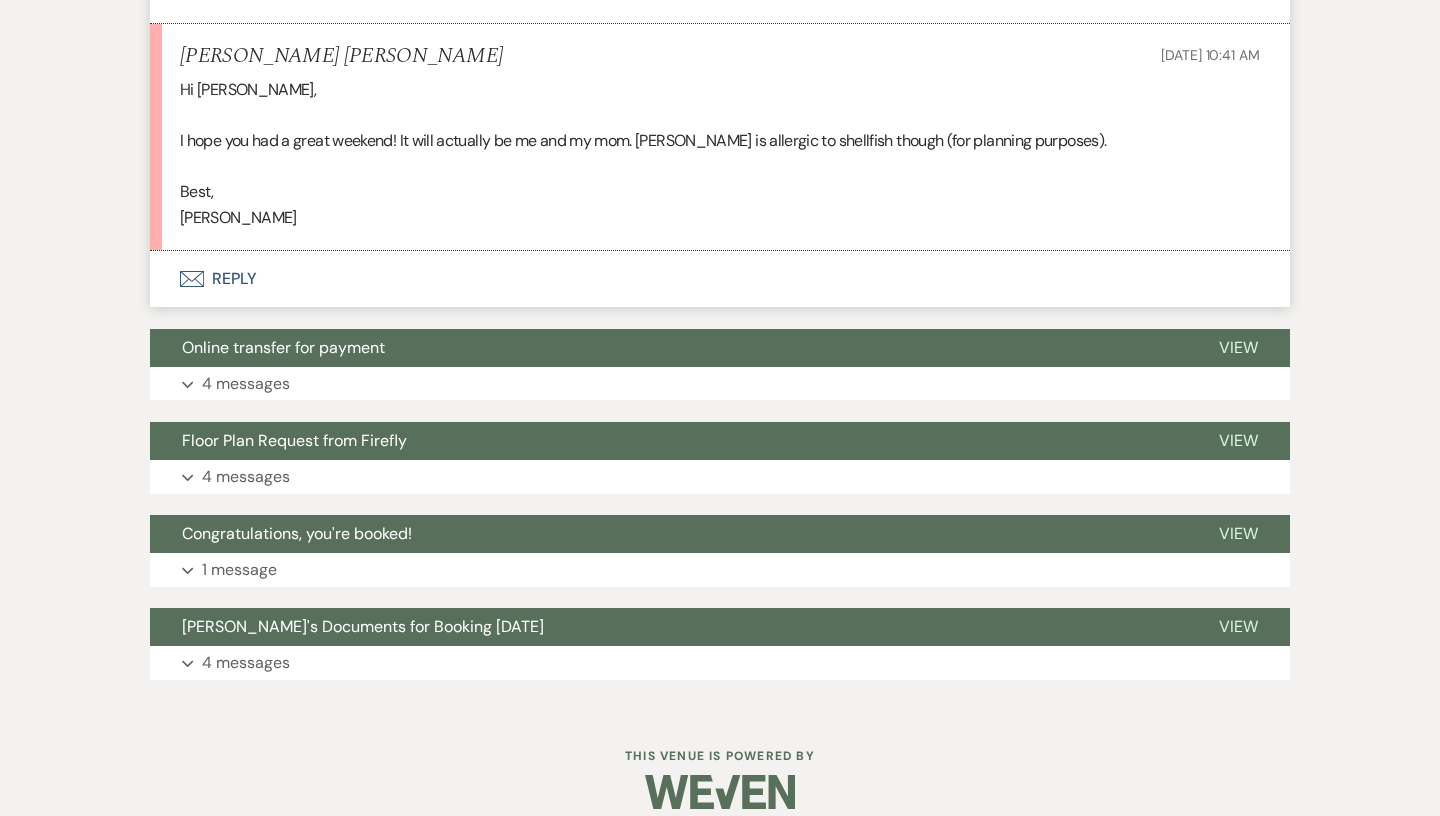 click on "Envelope Reply" at bounding box center (720, 279) 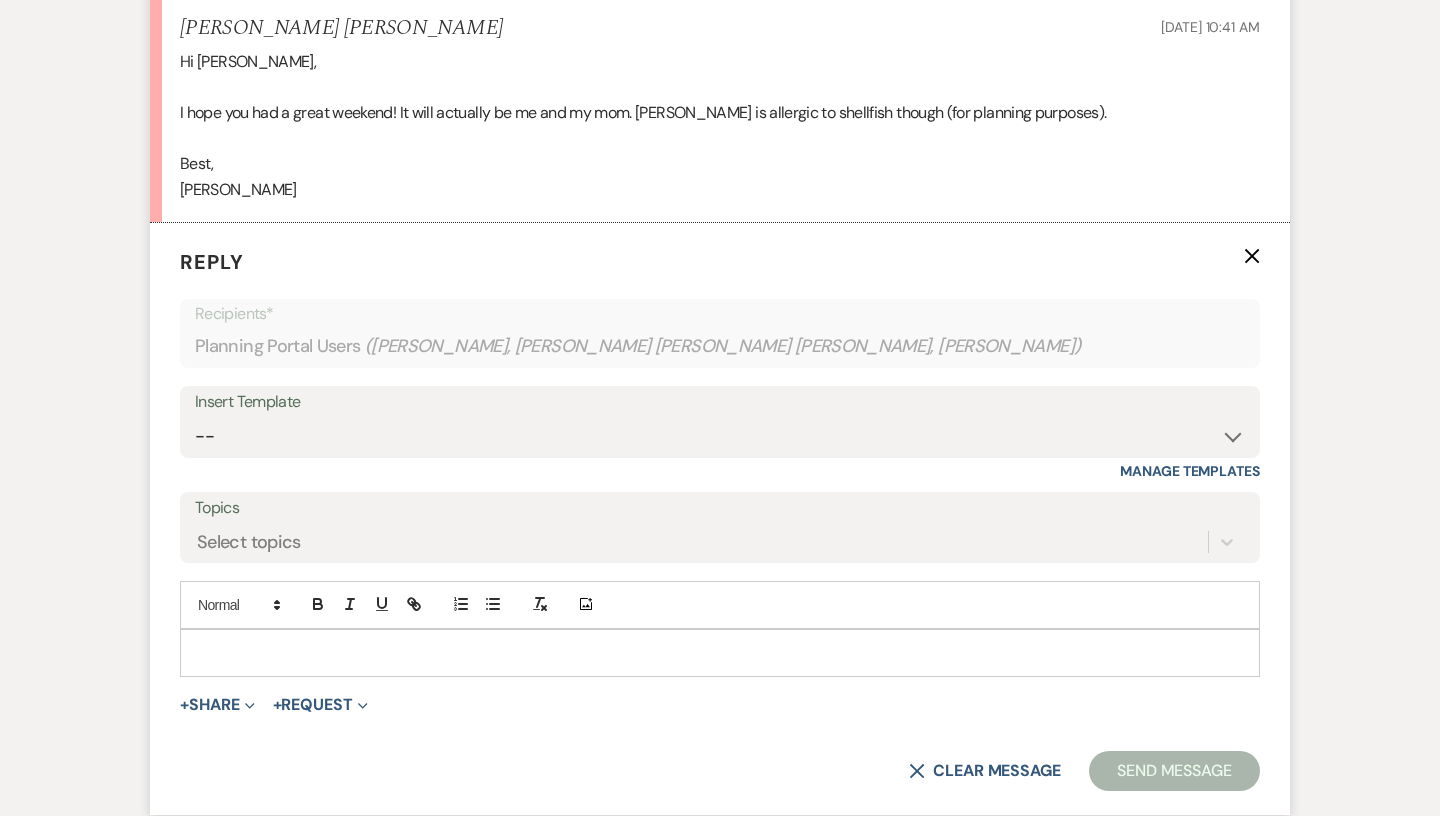 scroll, scrollTop: 3317, scrollLeft: 0, axis: vertical 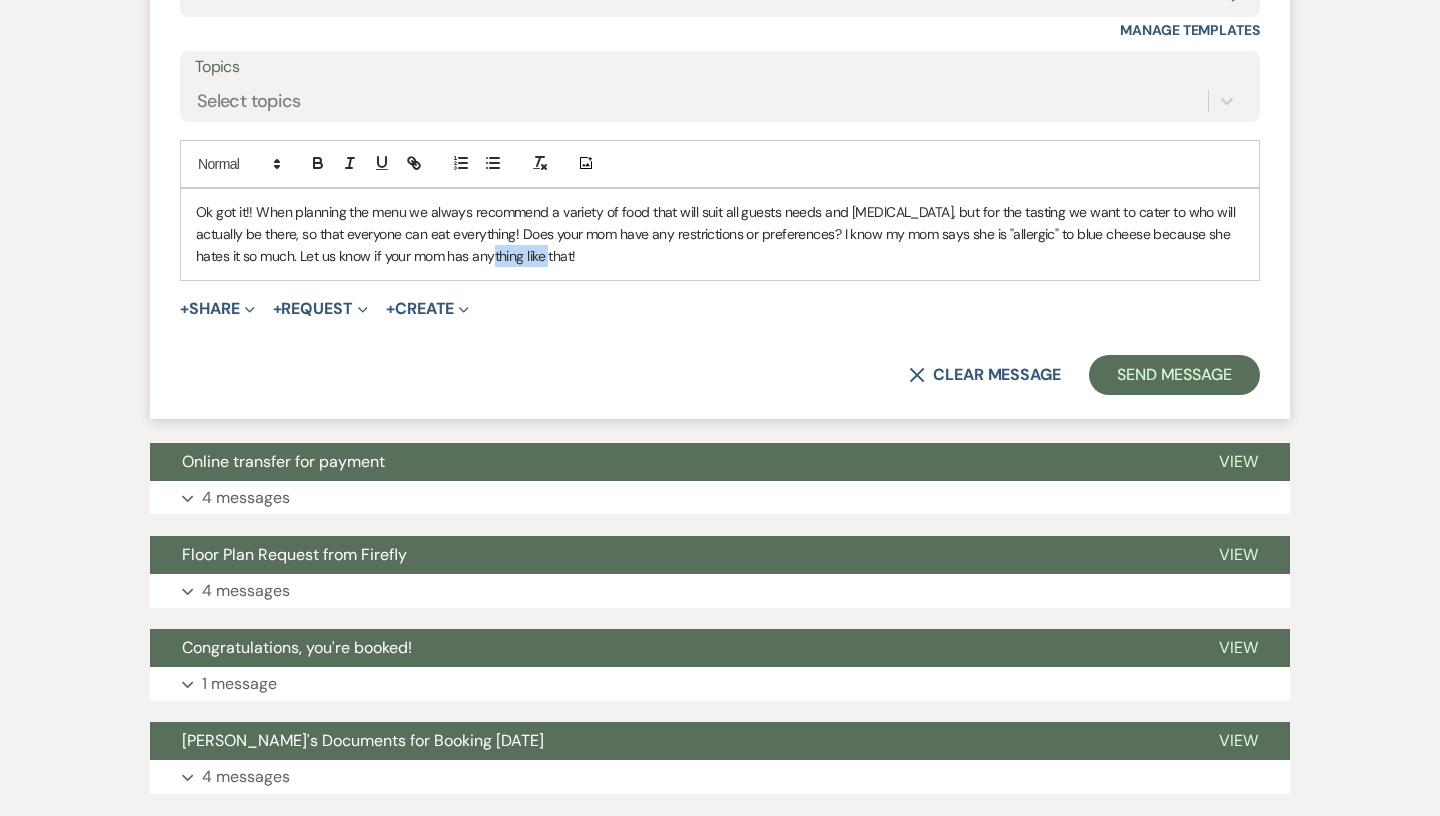 drag, startPoint x: 551, startPoint y: 233, endPoint x: 459, endPoint y: 233, distance: 92 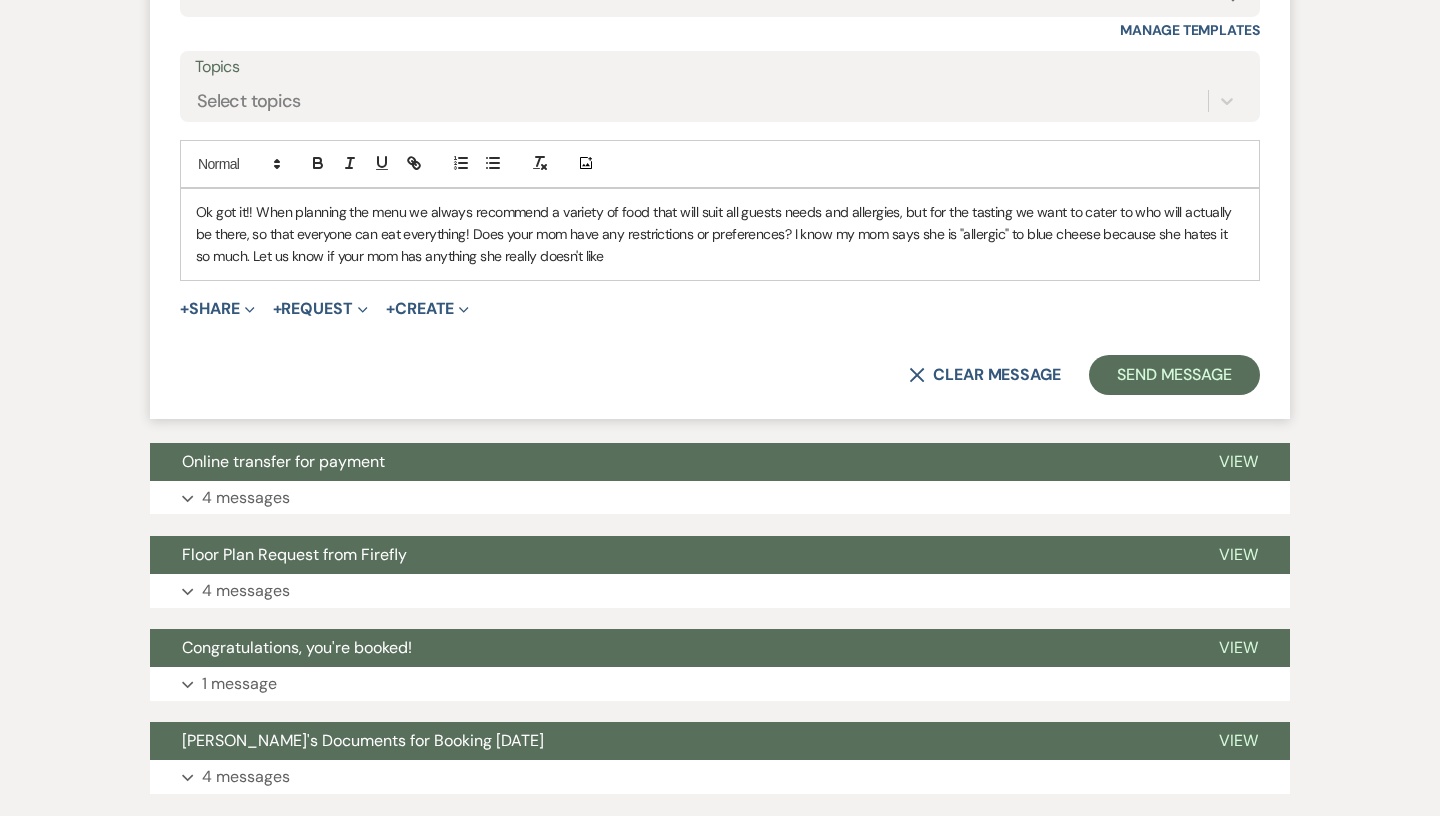 click on "Ok got it!! When planning the menu we always recommend a variety of food that will suit all guests needs and allergies, but for the tasting we want to cater to who will actually be there, so that everyone can eat everything! Does your mom have any restrictions or preferences? I know my mom says she is "allergic" to blue cheese because she hates it so much. Let us know if your mom has anything she really doesn't like" at bounding box center (720, 234) 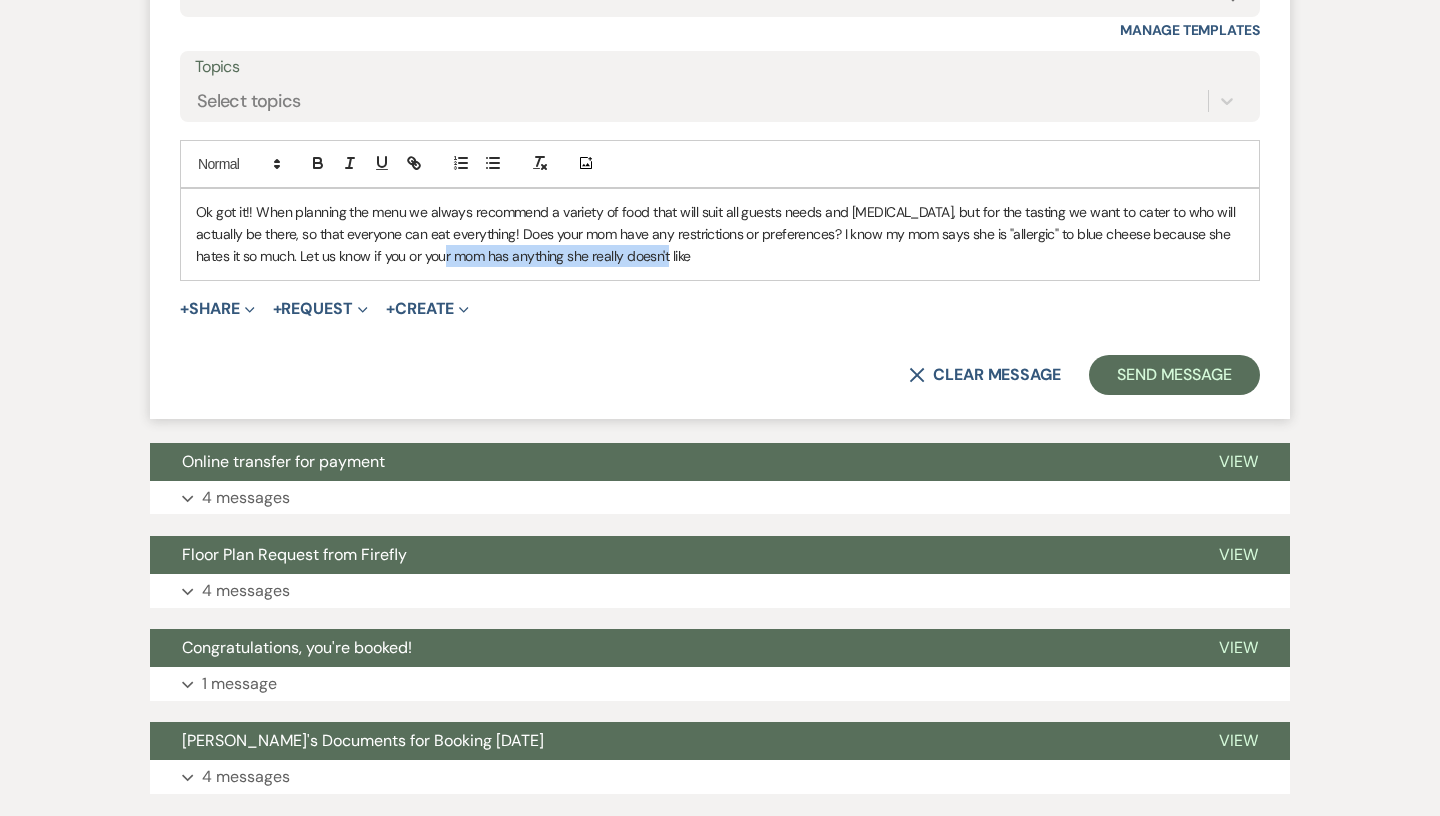 drag, startPoint x: 424, startPoint y: 231, endPoint x: 718, endPoint y: 243, distance: 294.24478 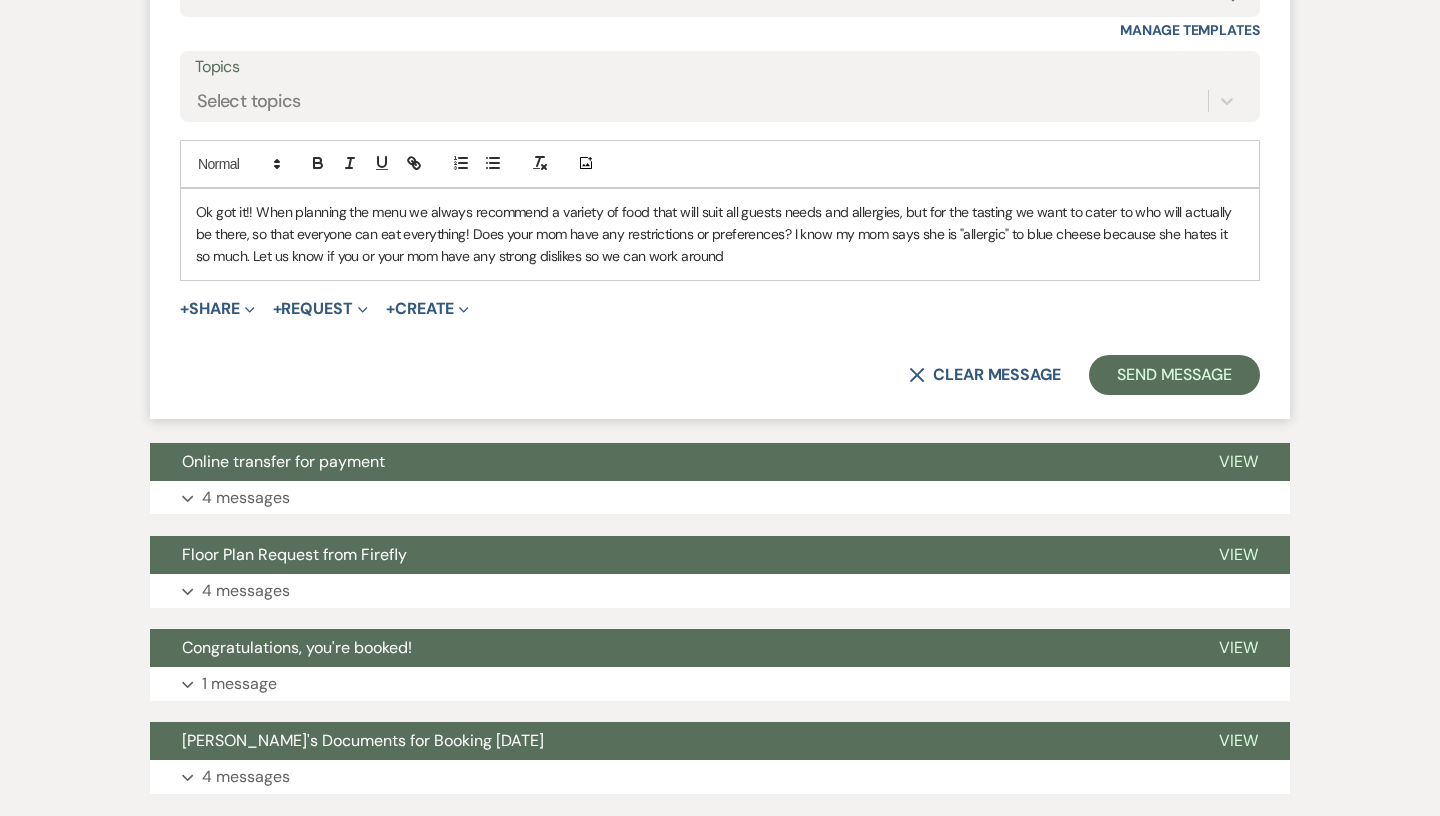 click on "Ok got it!! When planning the menu we always recommend a variety of food that will suit all guests needs and allergies, but for the tasting we want to cater to who will actually be there, so that everyone can eat everything! Does your mom have any restrictions or preferences? I know my mom says she is "allergic" to blue cheese because she hates it so much. Let us know if you or your mom have any strong dislikes so we can work around" at bounding box center [720, 234] 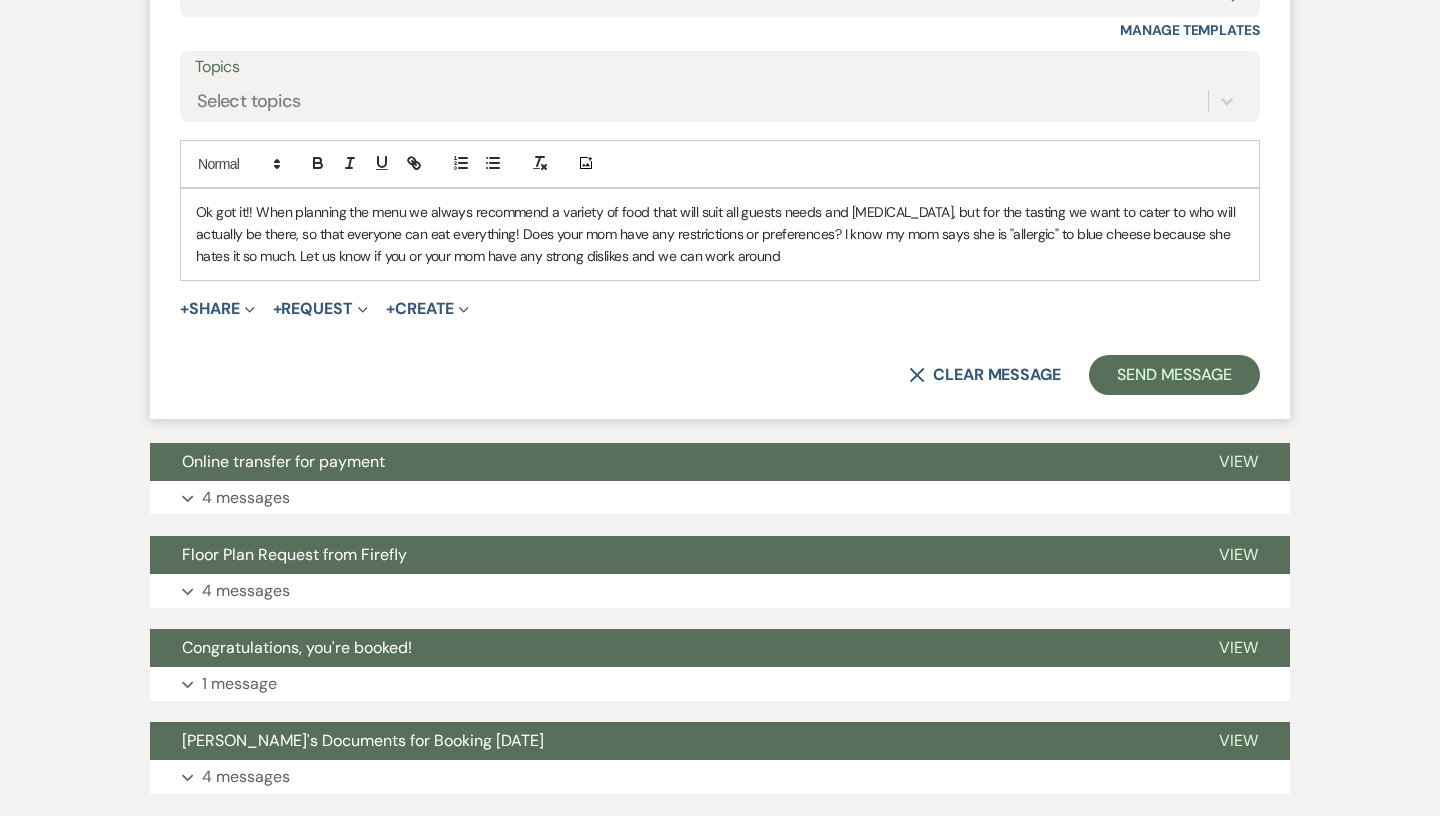 click on "Ok got it!! When planning the menu we always recommend a variety of food that will suit all guests needs and [MEDICAL_DATA], but for the tasting we want to cater to who will actually be there, so that everyone can eat everything! Does your mom have any restrictions or preferences? I know my mom says she is "allergic" to blue cheese because she hates it so much. Let us know if you or your mom have any strong dislikes and we can work around" at bounding box center (720, 234) 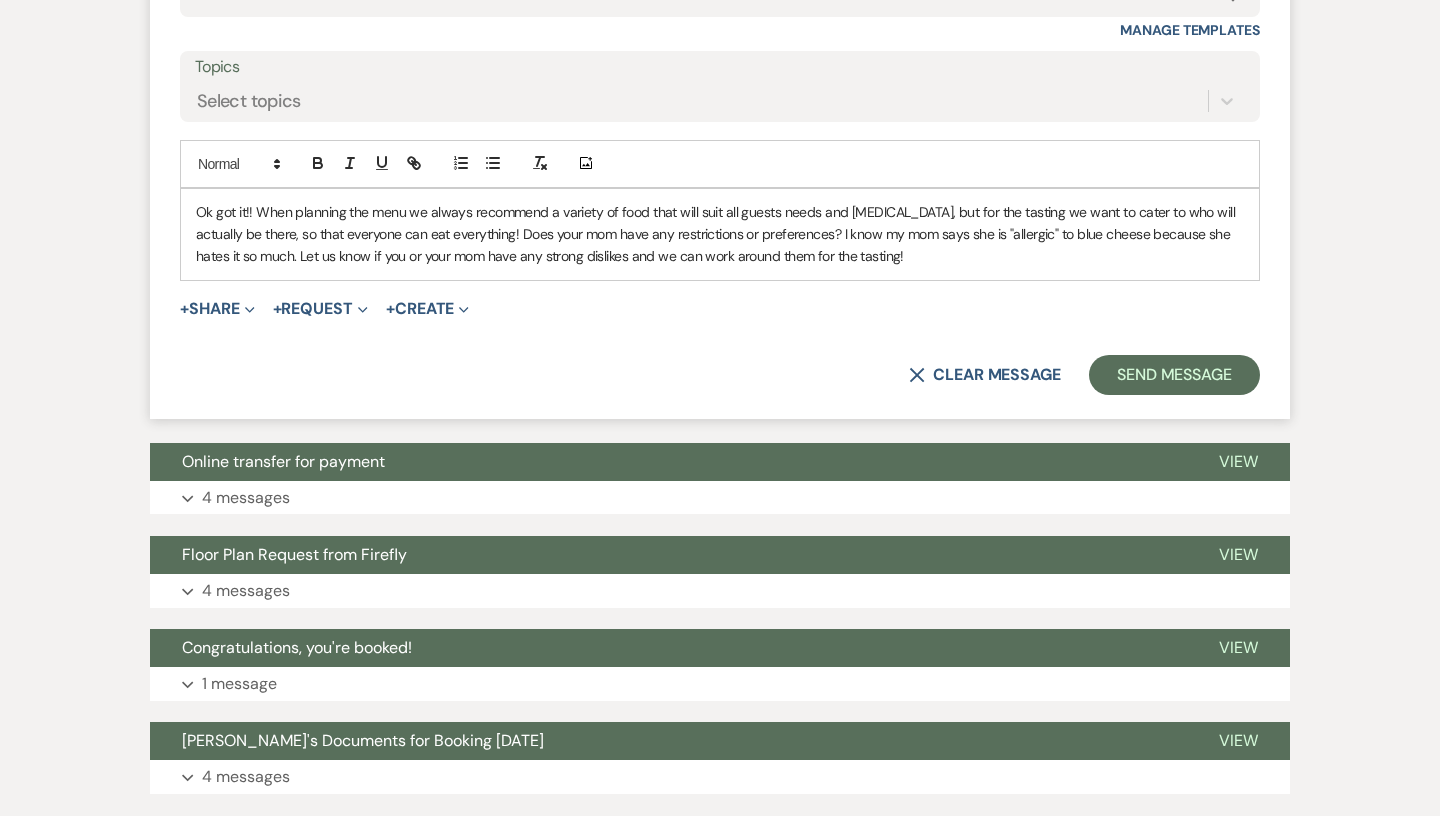 click on "Ok got it!! When planning the menu we always recommend a variety of food that will suit all guests needs and [MEDICAL_DATA], but for the tasting we want to cater to who will actually be there, so that everyone can eat everything! Does your mom have any restrictions or preferences? I know my mom says she is "allergic" to blue cheese because she hates it so much. Let us know if you or your mom have any strong dislikes and we can work around them for the tasting!" at bounding box center (720, 234) 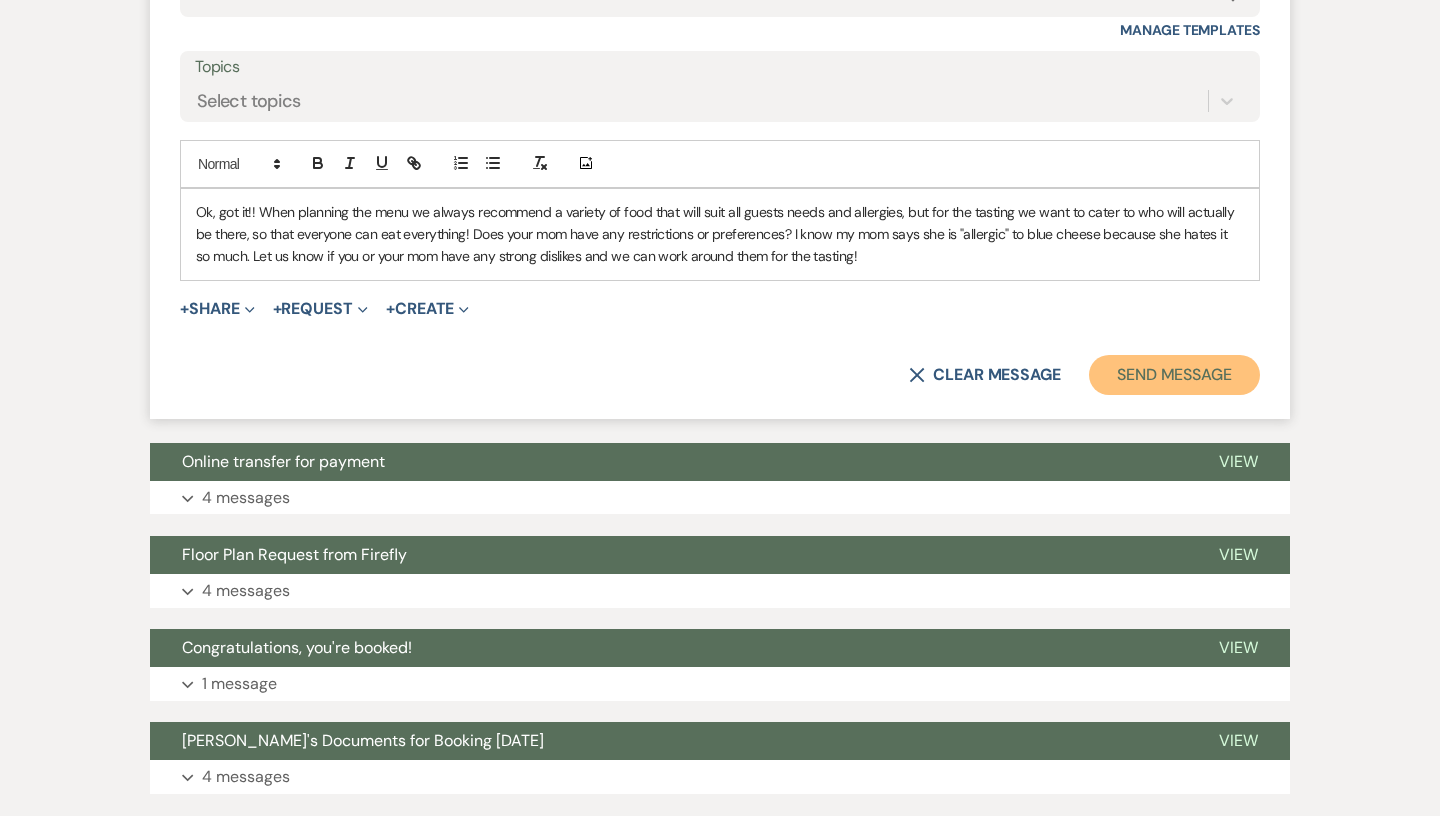 click on "Send Message" at bounding box center [1174, 375] 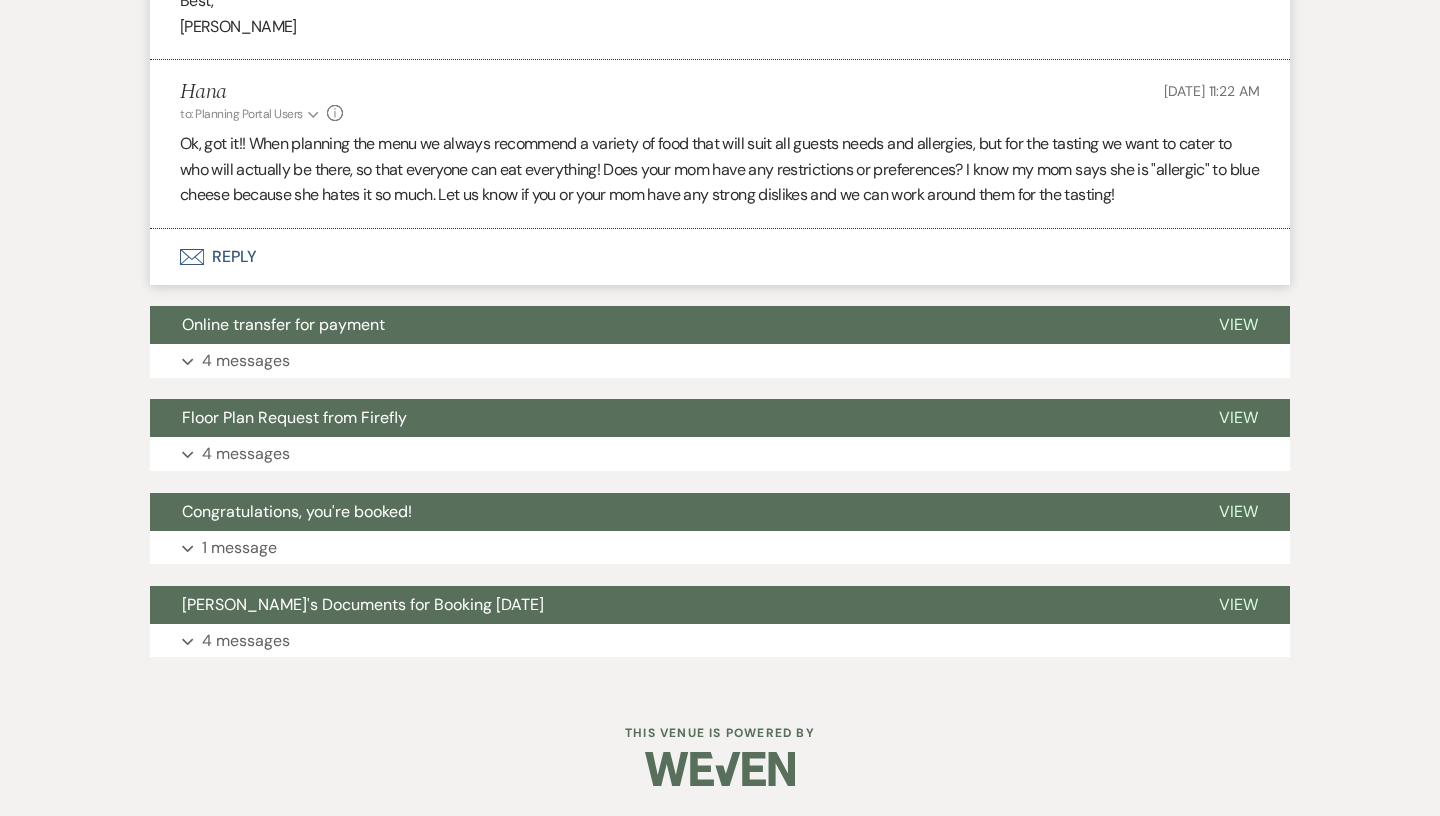 scroll, scrollTop: 3459, scrollLeft: 0, axis: vertical 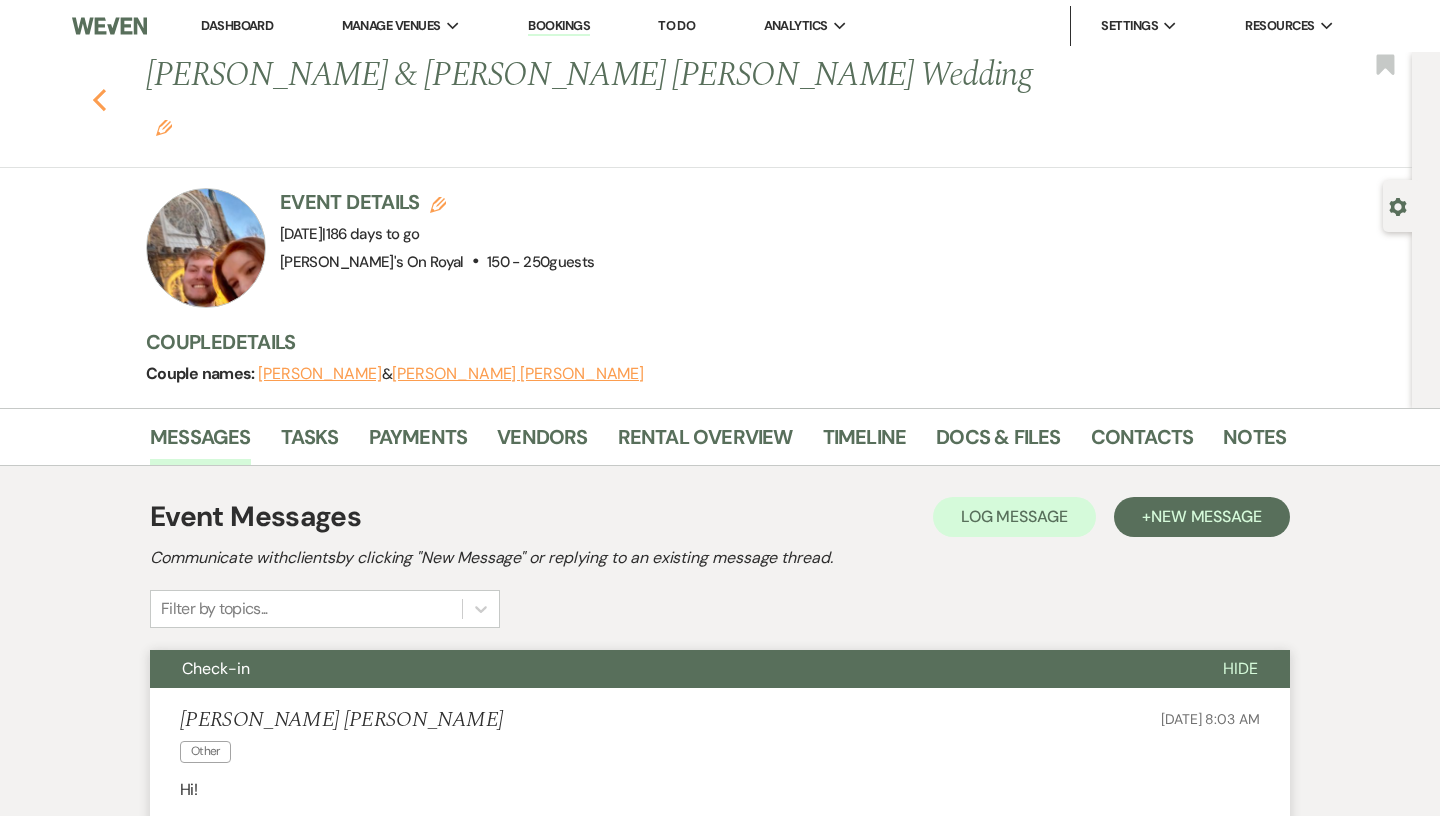 click on "Previous" 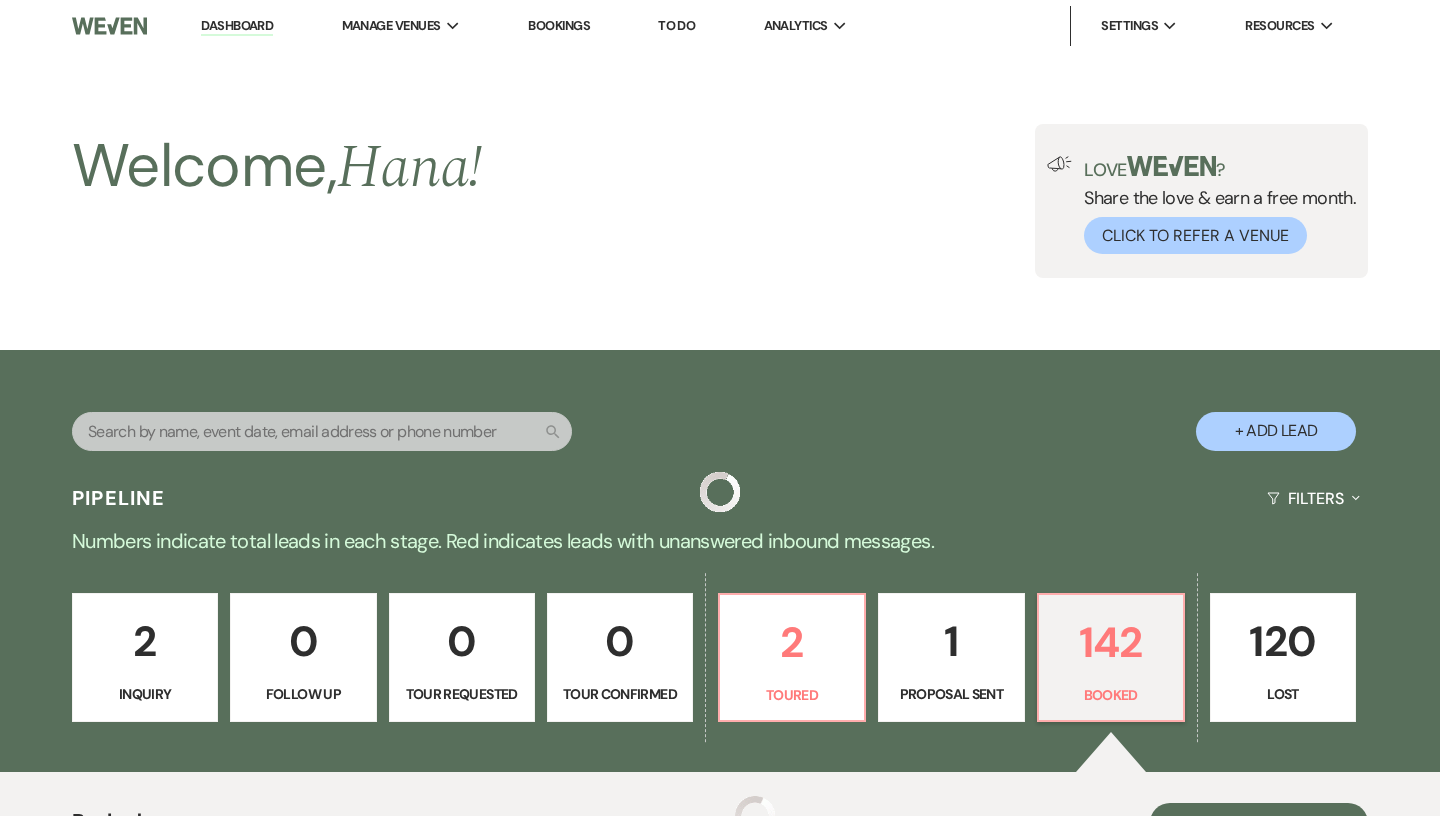 scroll, scrollTop: 599, scrollLeft: 0, axis: vertical 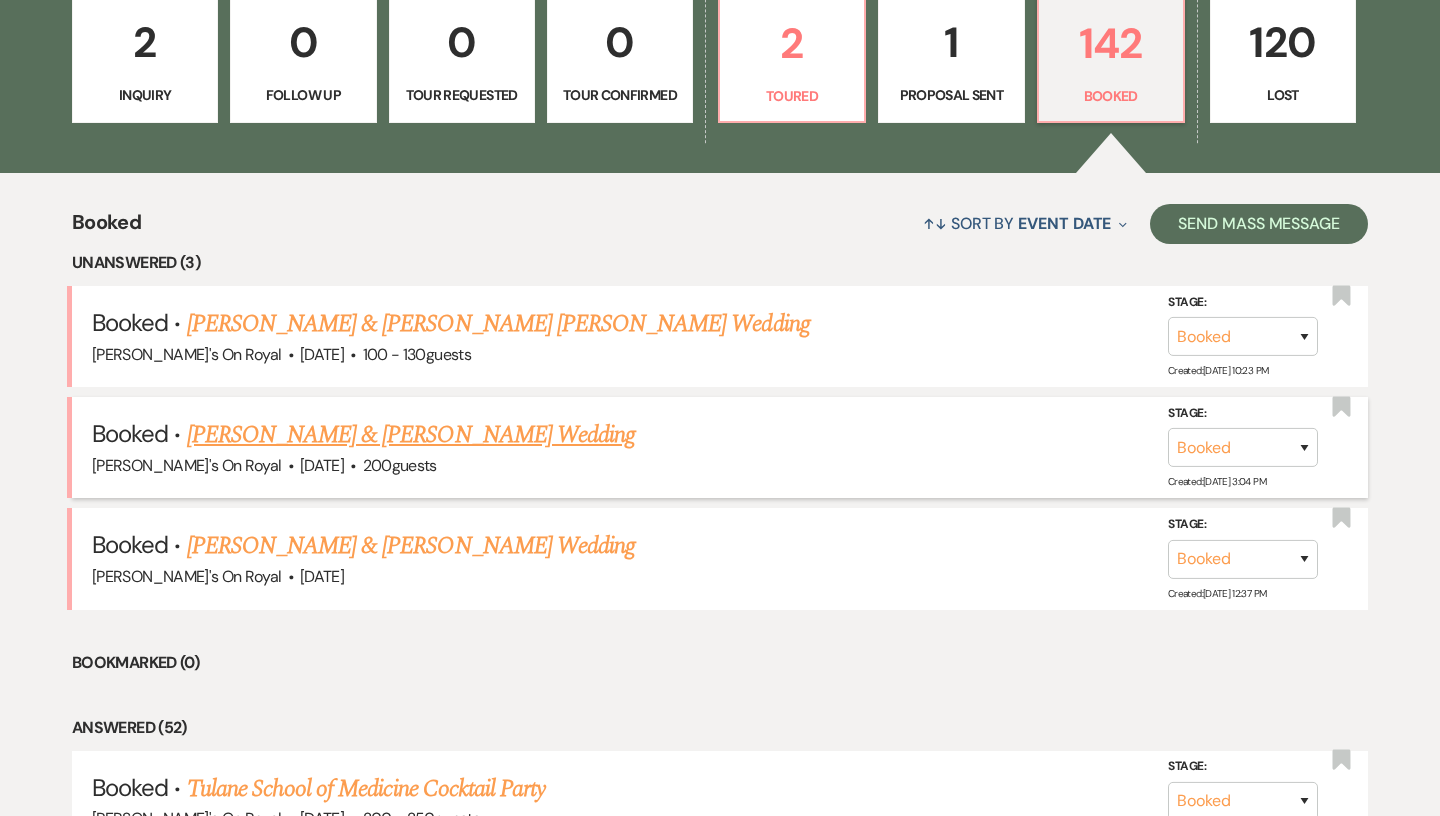 click on "[PERSON_NAME] & [PERSON_NAME] Wedding" at bounding box center [411, 435] 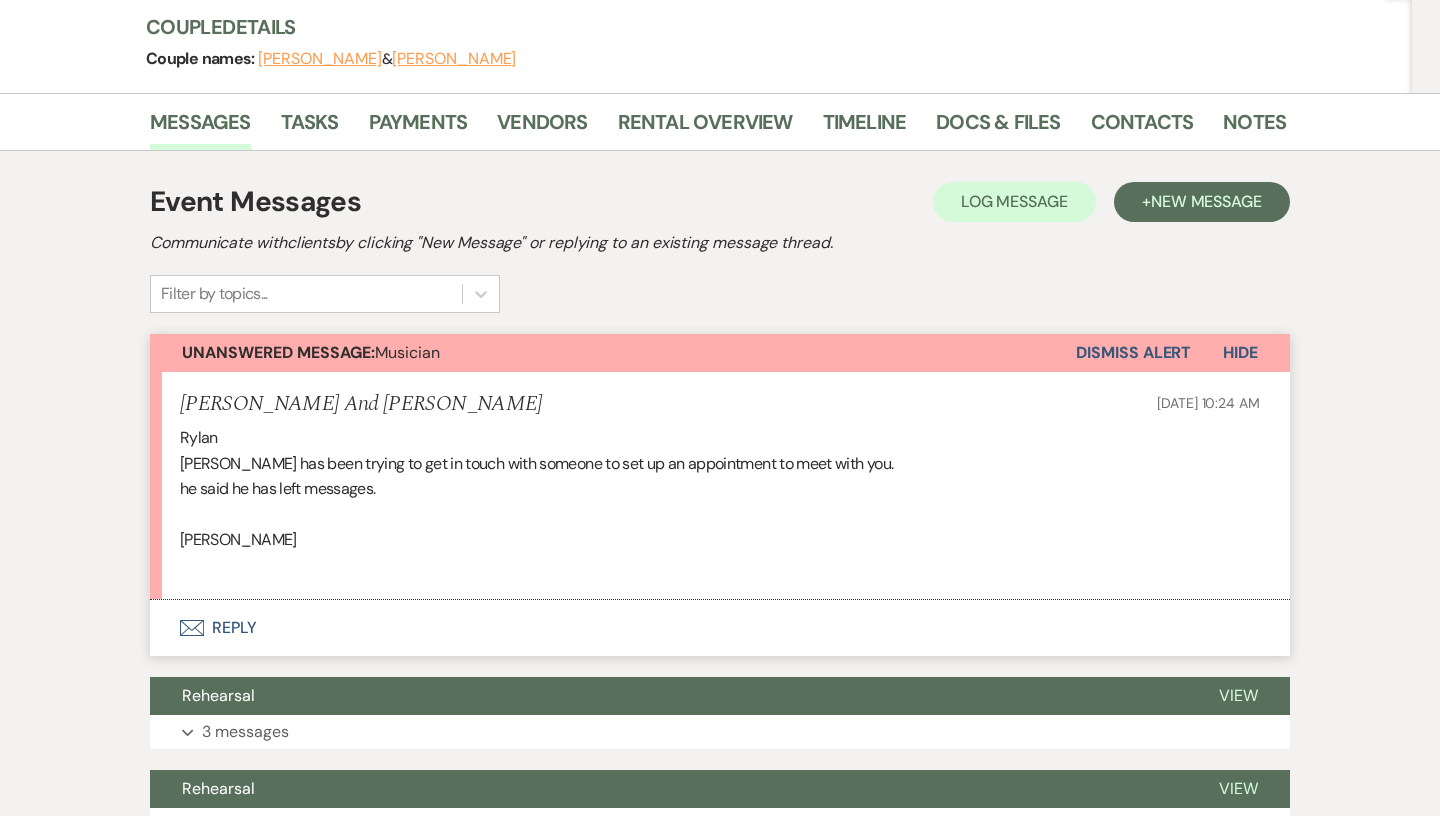 scroll, scrollTop: 191, scrollLeft: 0, axis: vertical 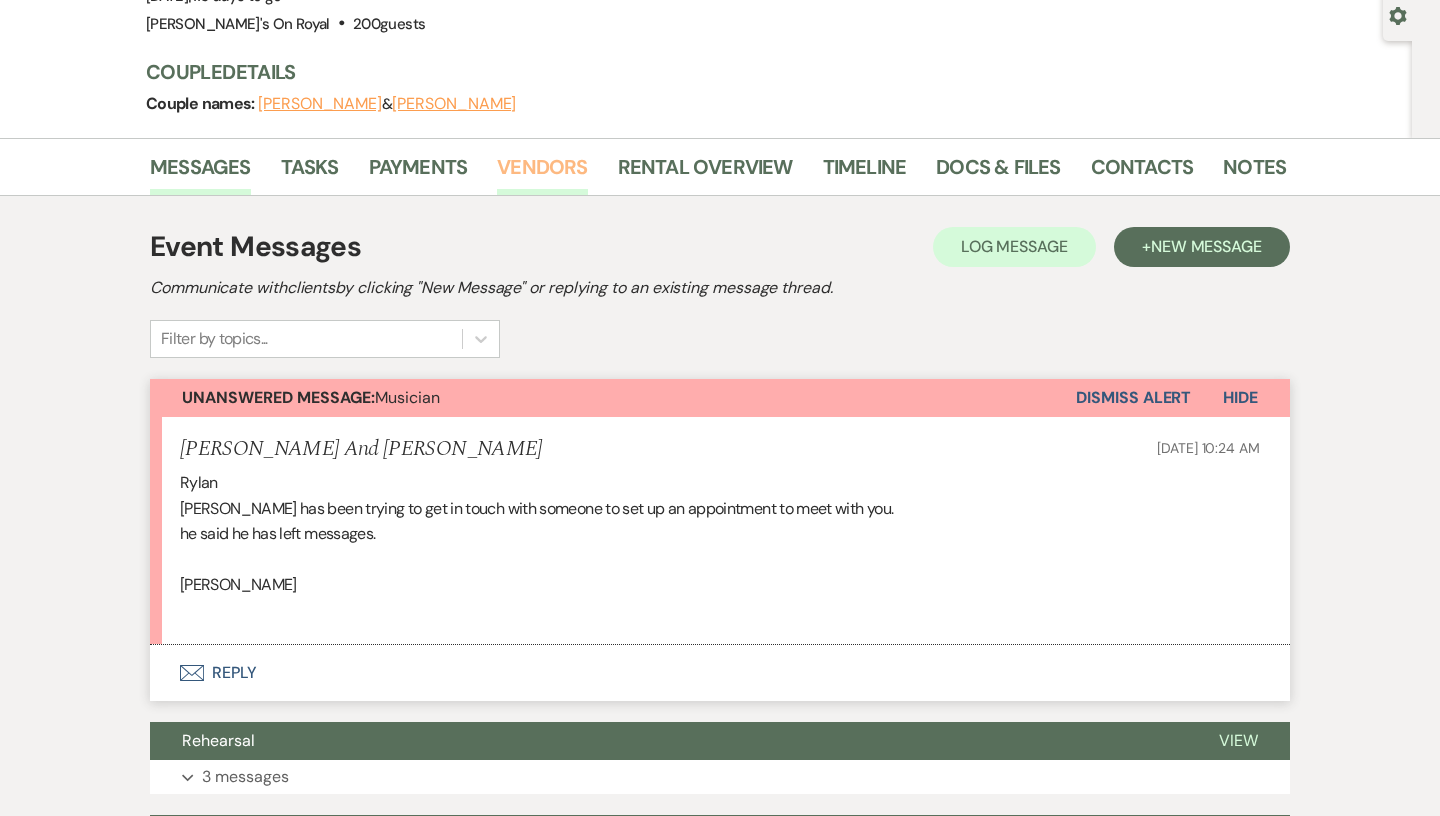 click on "Vendors" at bounding box center [542, 173] 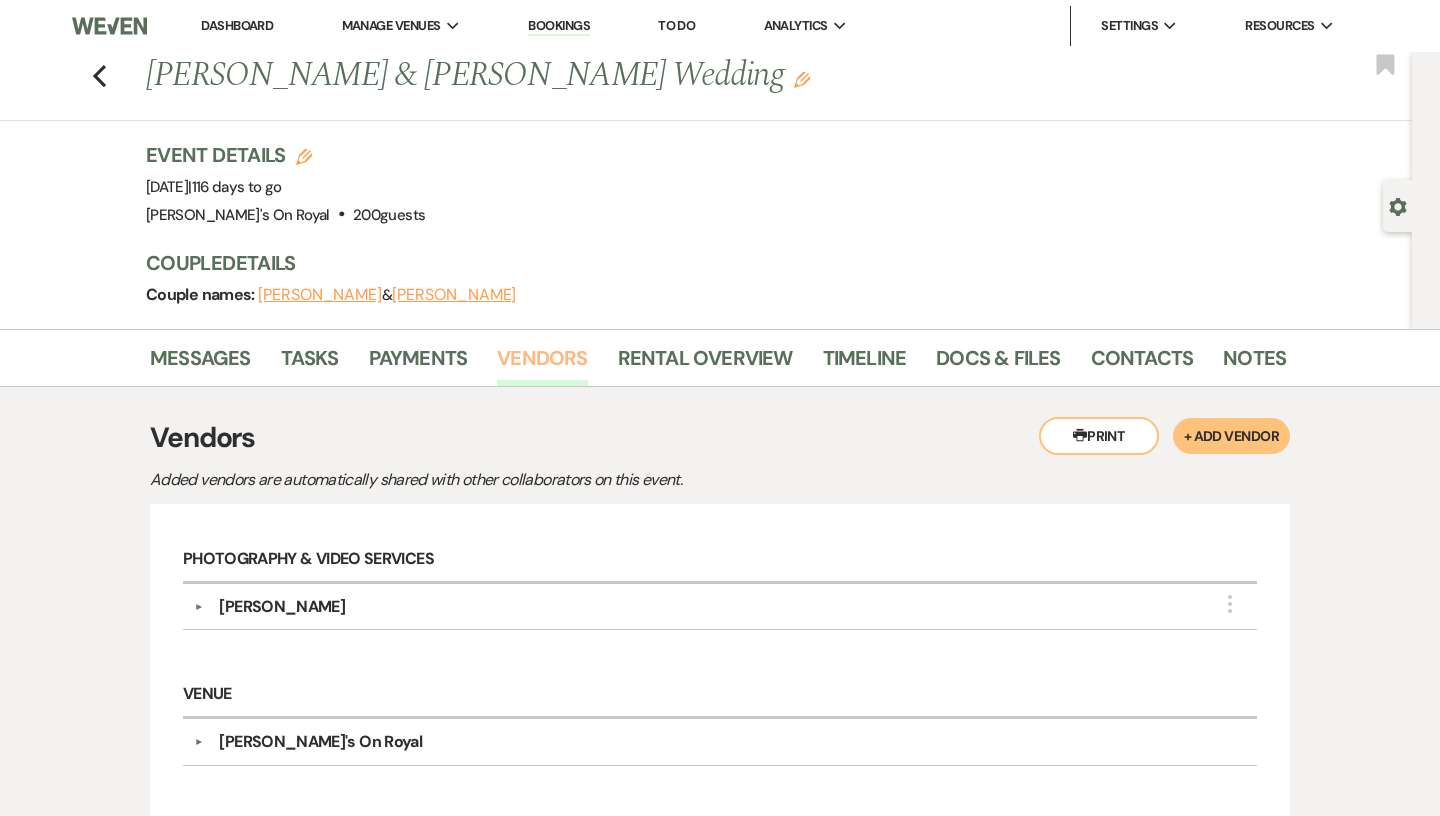 scroll, scrollTop: 184, scrollLeft: 0, axis: vertical 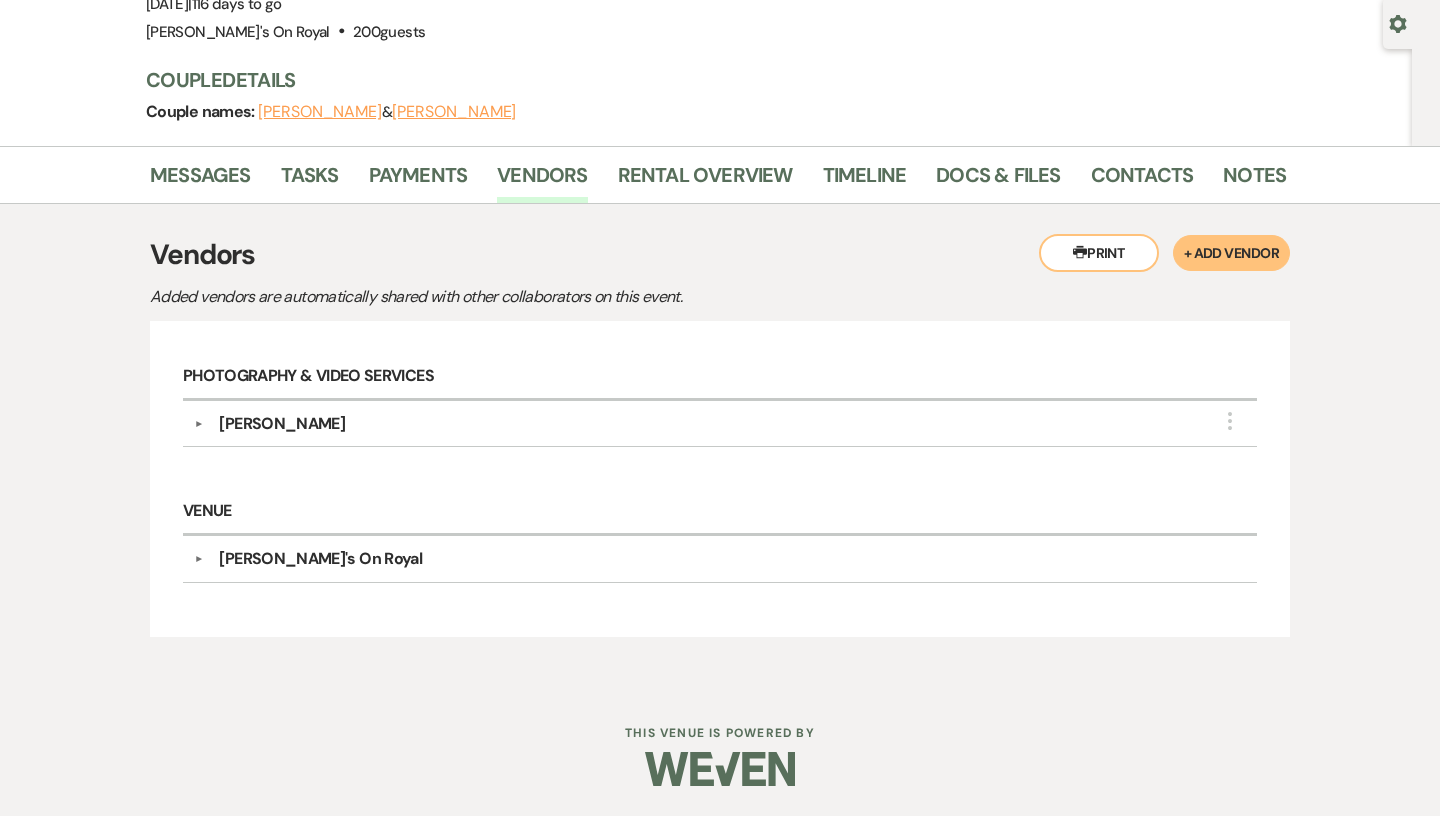 click on "[PERSON_NAME]" at bounding box center (282, 424) 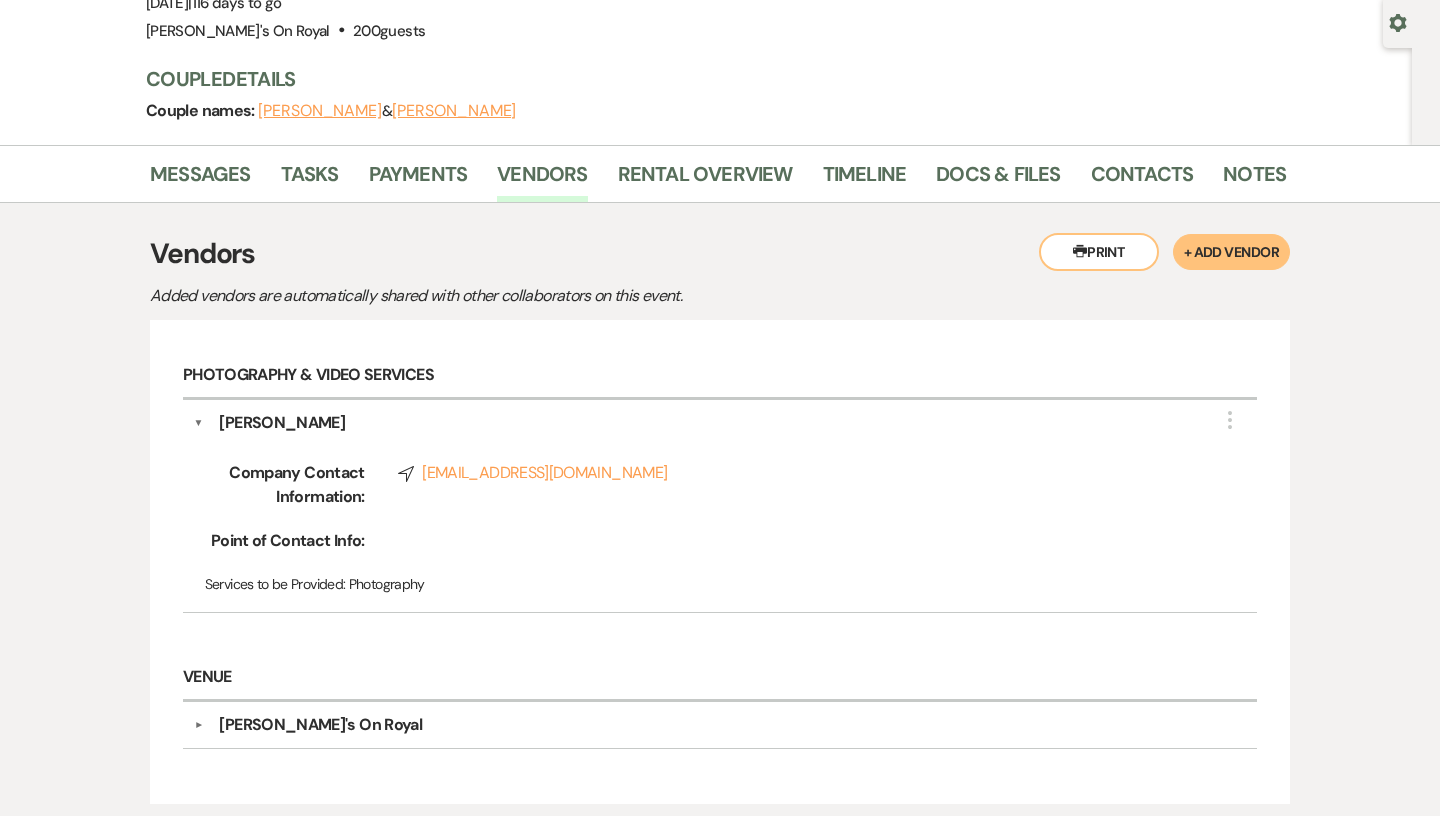 scroll, scrollTop: 164, scrollLeft: 0, axis: vertical 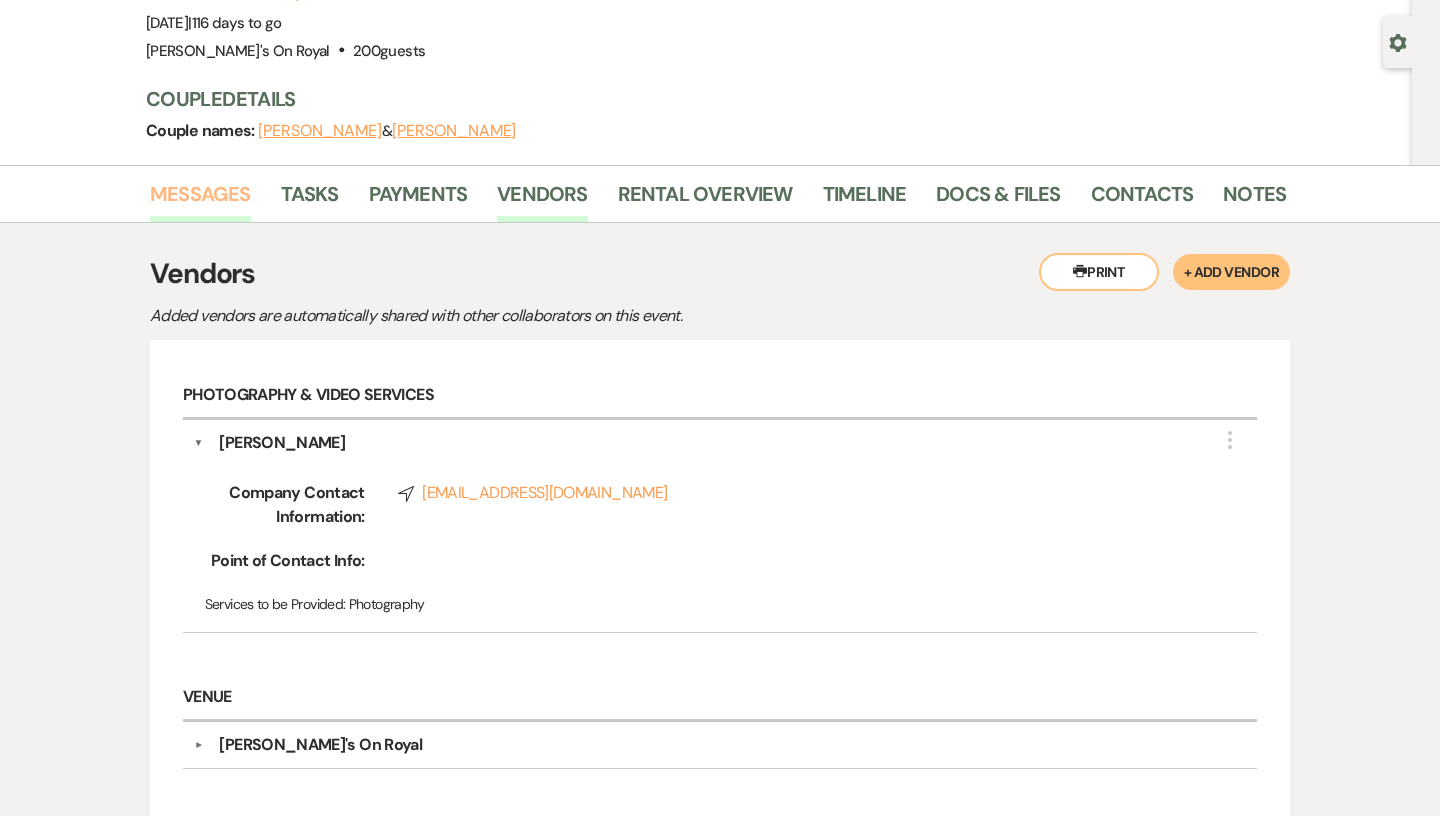click on "Messages" at bounding box center [200, 200] 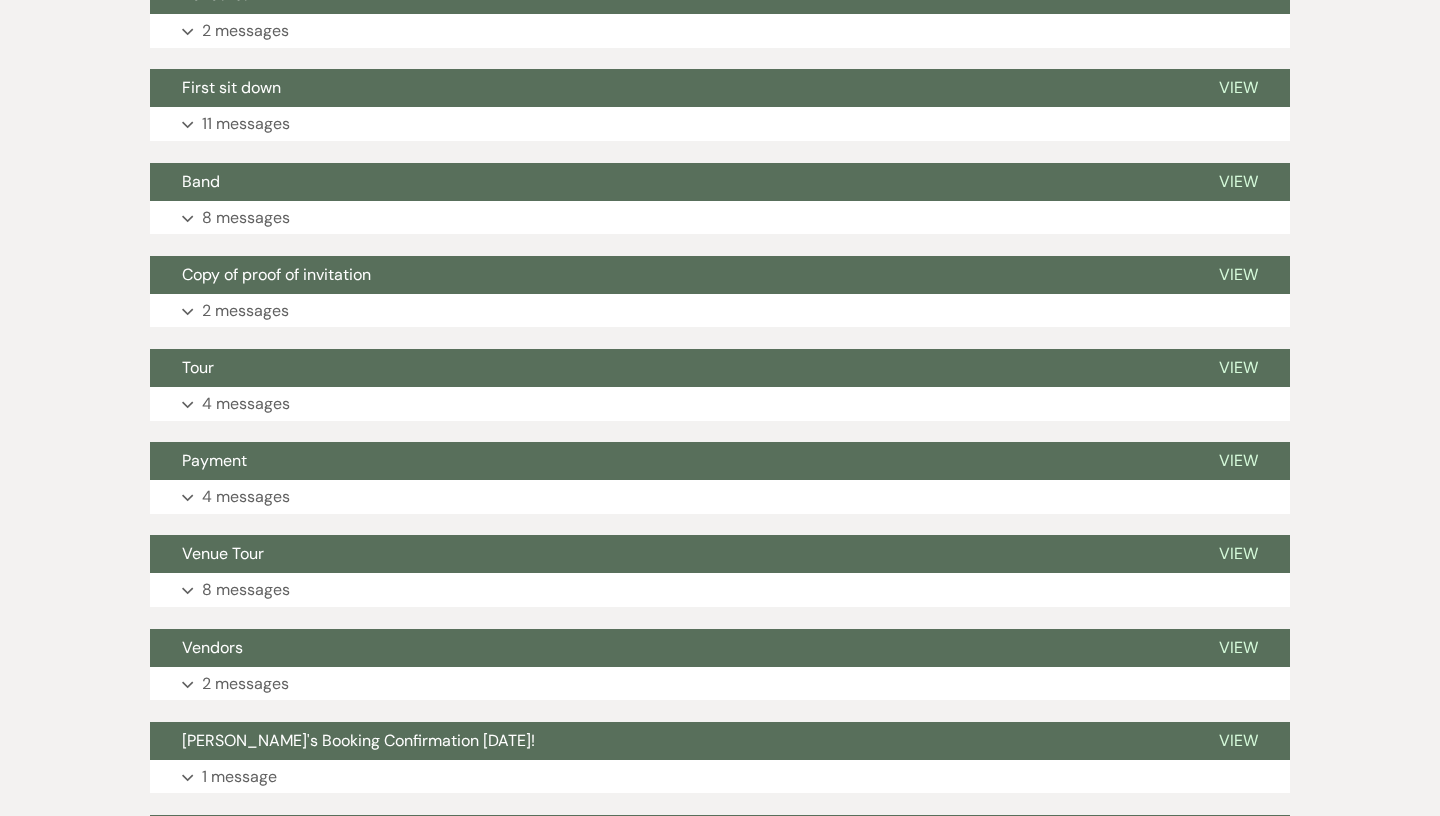 scroll, scrollTop: 1028, scrollLeft: 0, axis: vertical 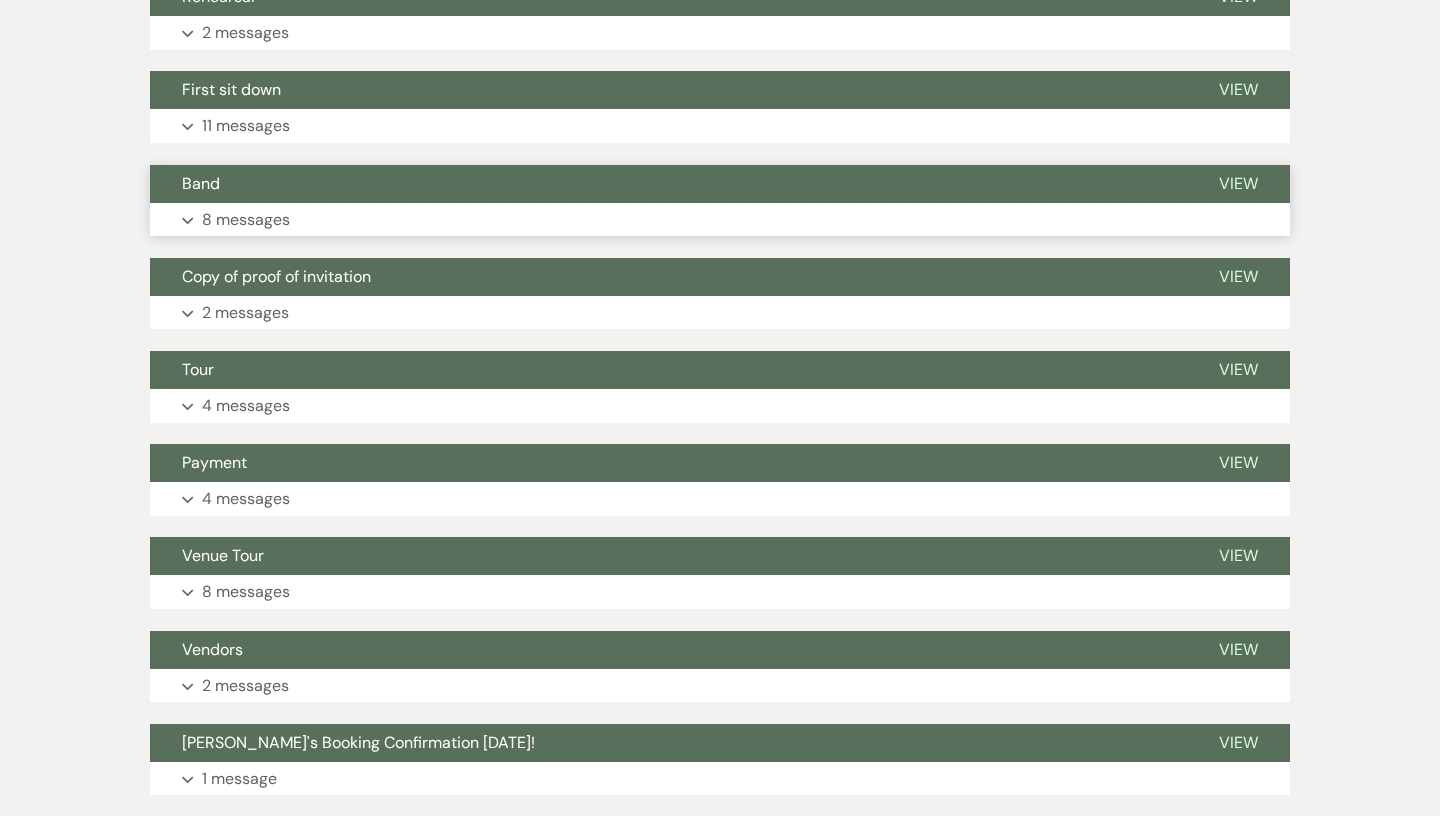 click on "Band" at bounding box center (668, 184) 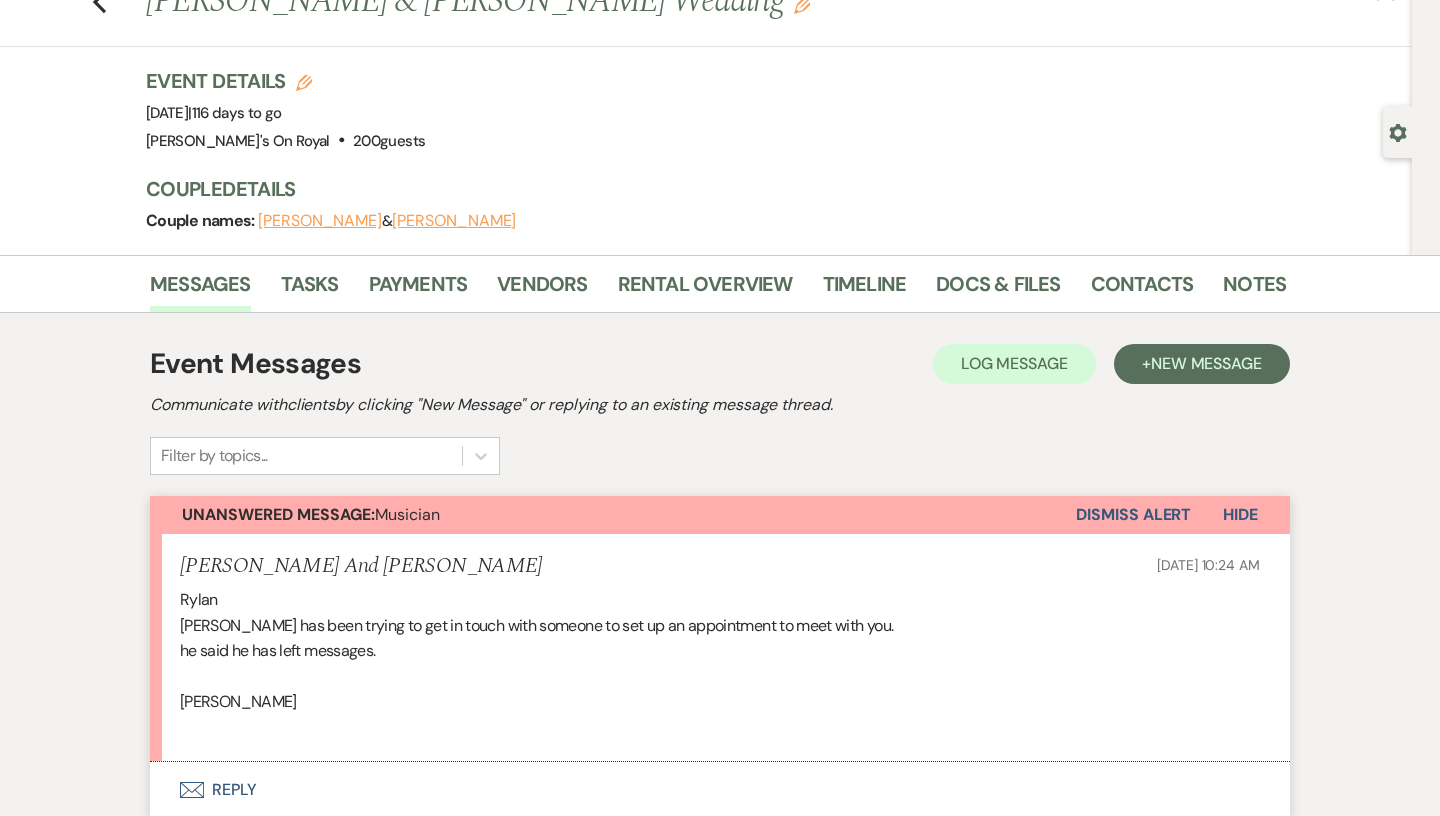 scroll, scrollTop: 78, scrollLeft: 0, axis: vertical 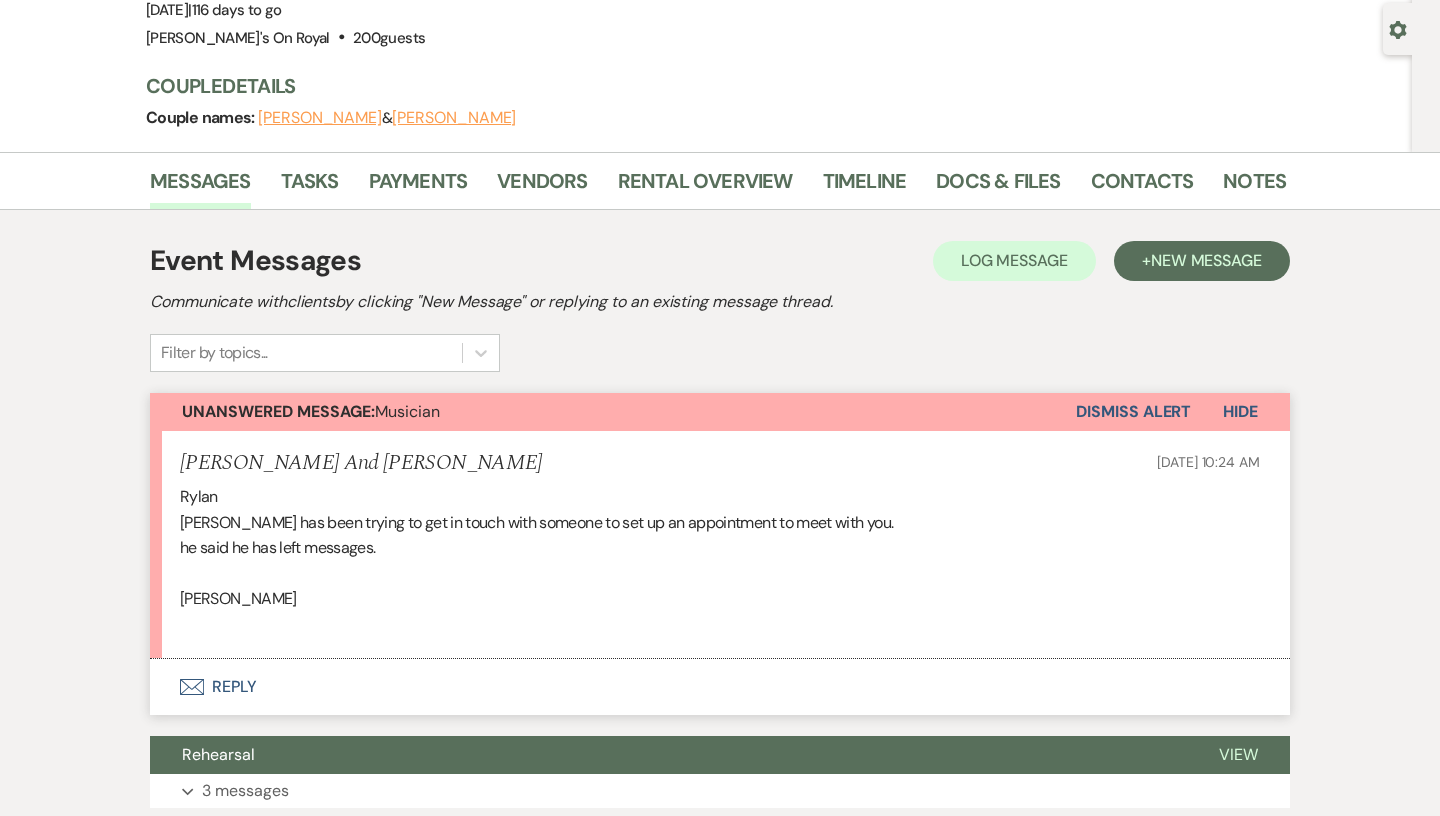 click on "Envelope Reply" at bounding box center (720, 687) 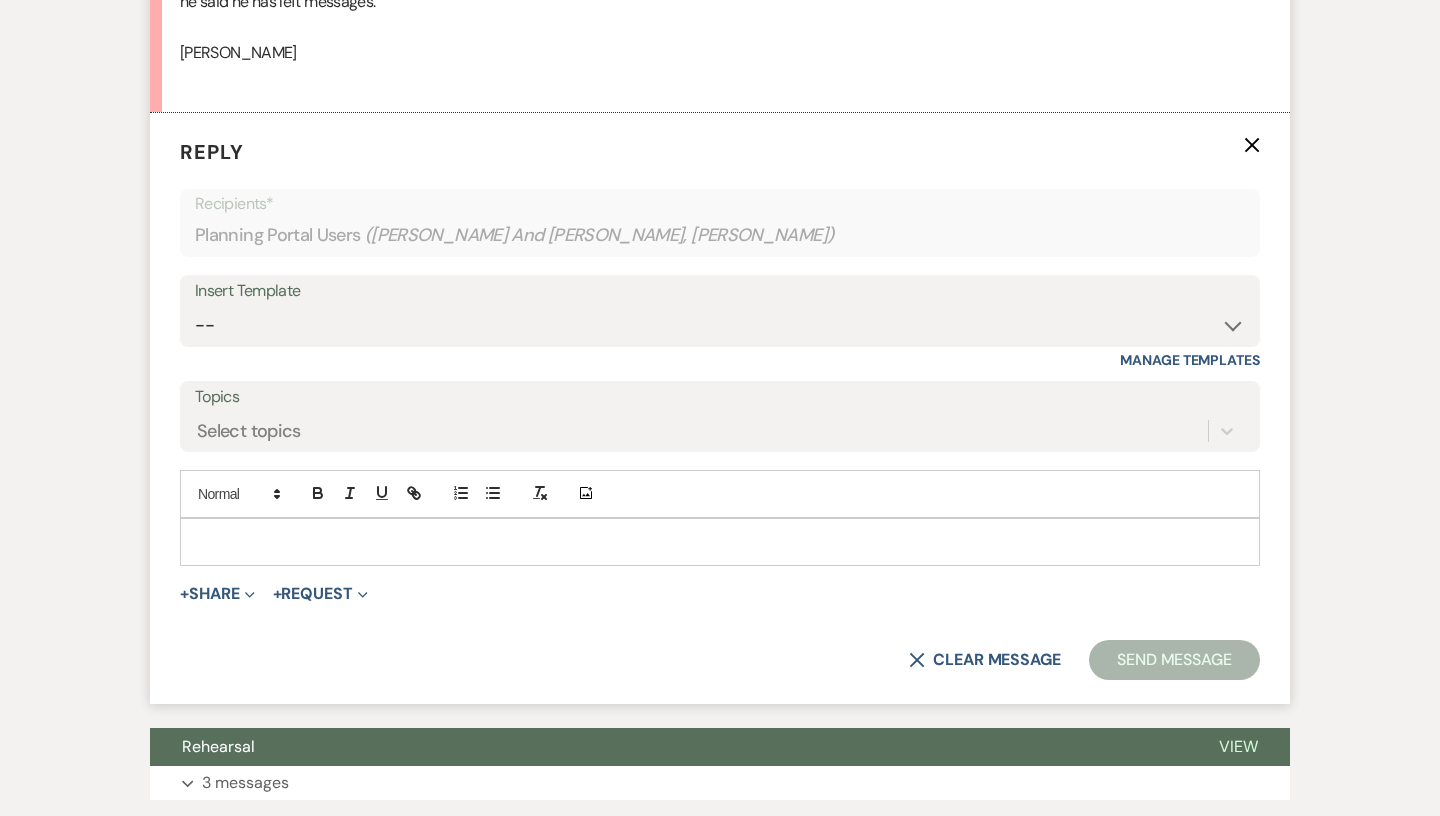 scroll, scrollTop: 724, scrollLeft: 0, axis: vertical 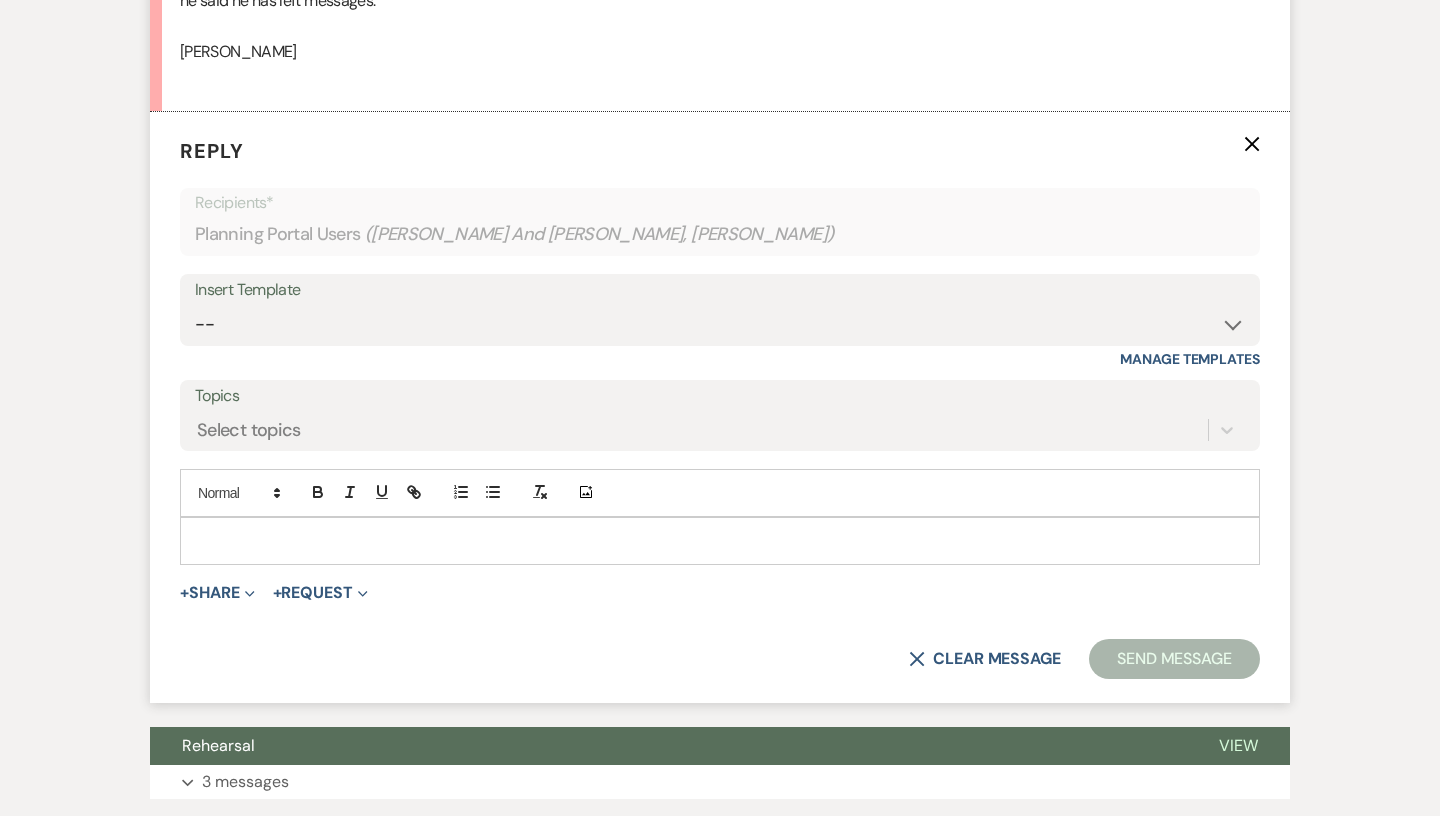 click at bounding box center (720, 541) 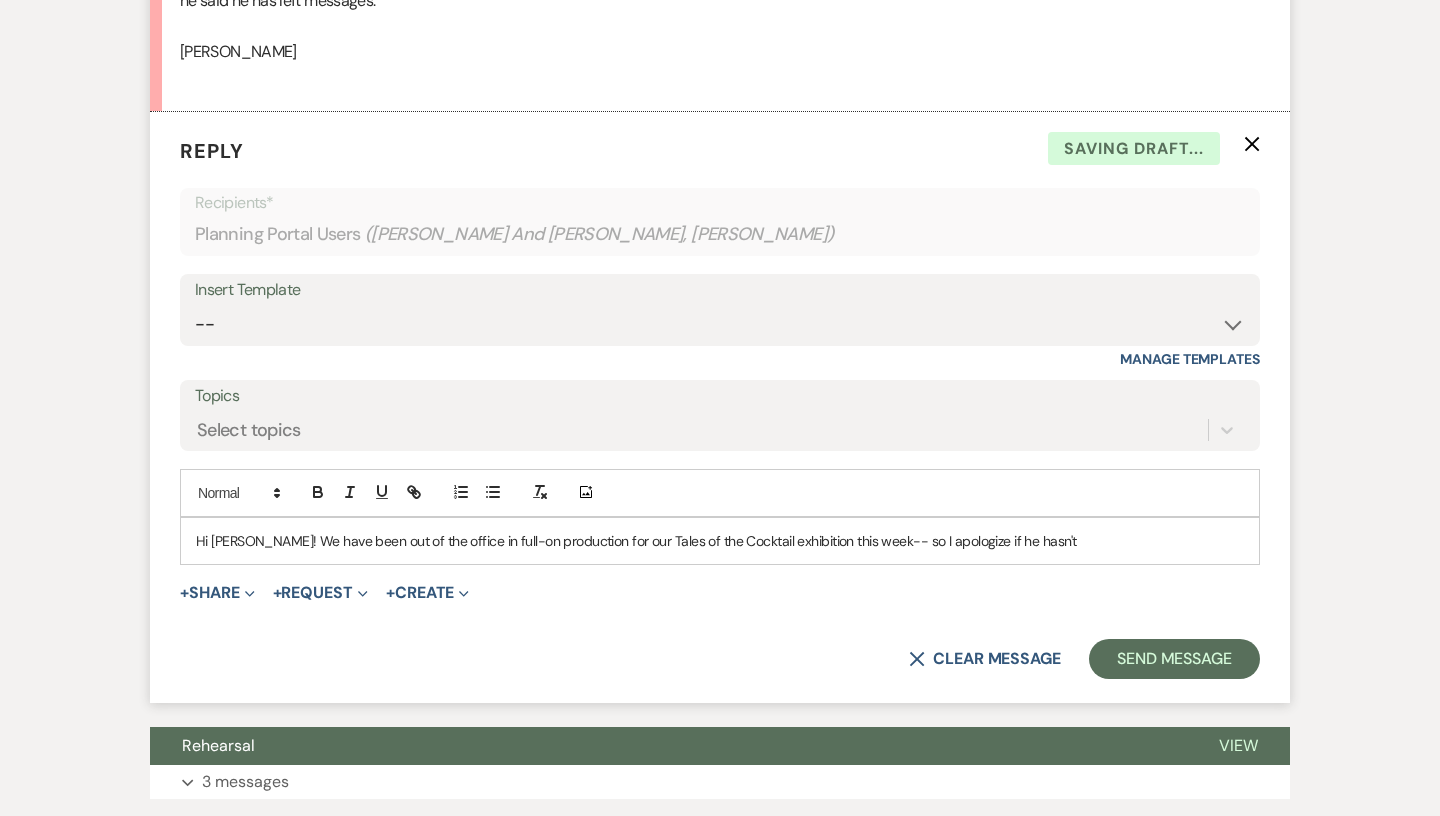 click on "Hi [PERSON_NAME]! We have been out of the office in full-on production for our Tales of the Cocktail exhibition this week-- so I apologize if he hasn't" at bounding box center [720, 541] 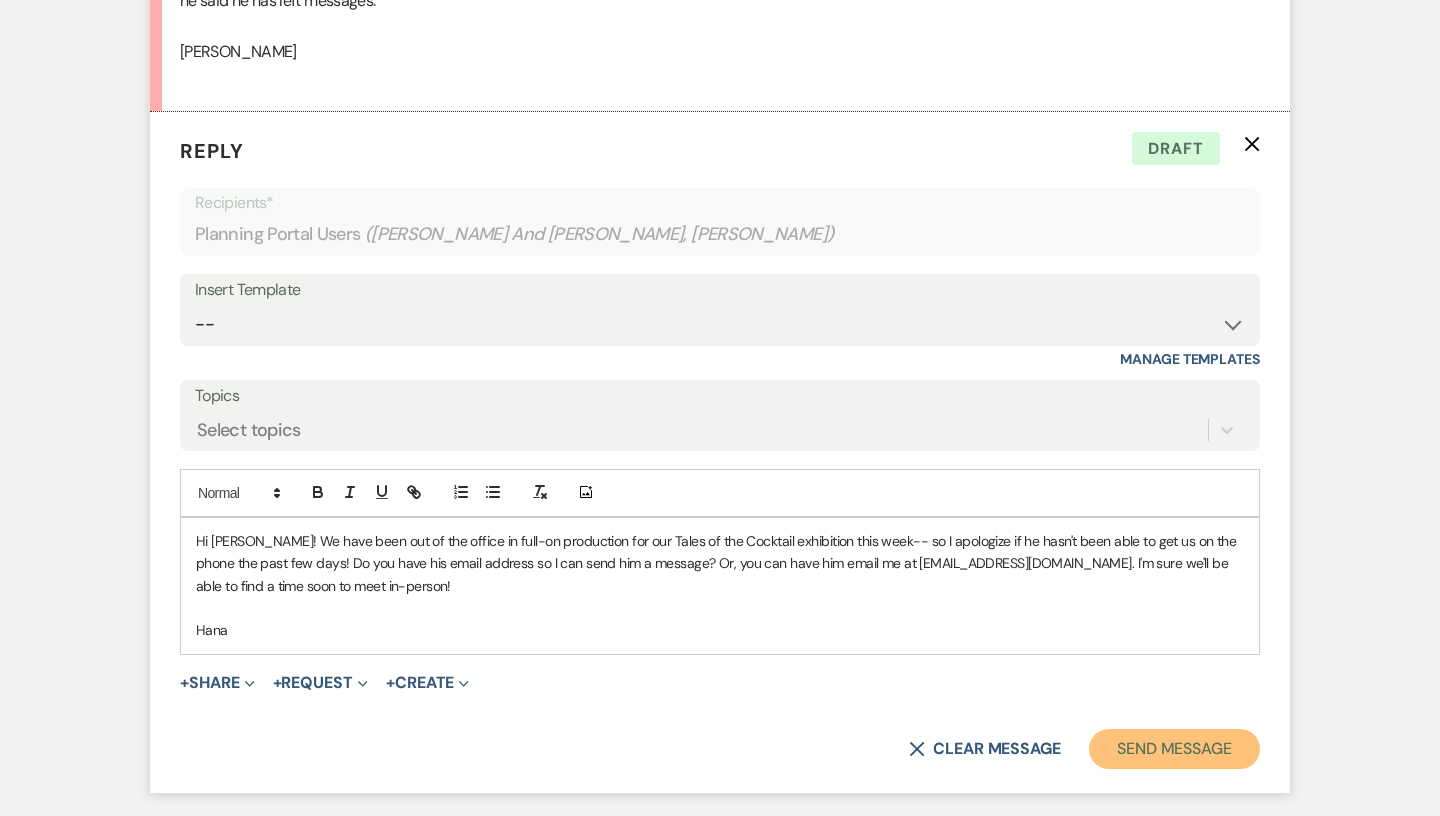 click on "Send Message" at bounding box center [1174, 749] 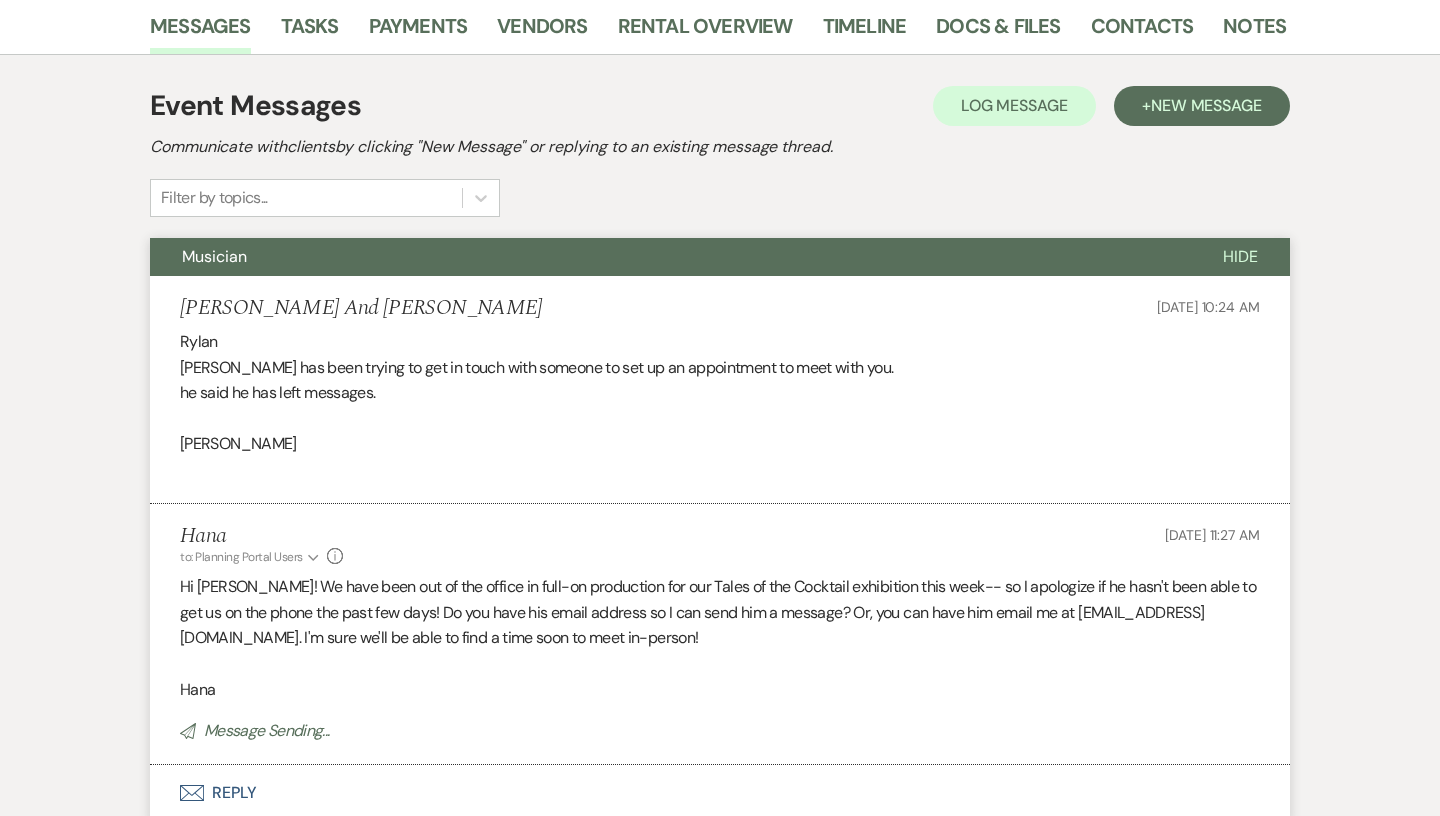 scroll, scrollTop: 0, scrollLeft: 0, axis: both 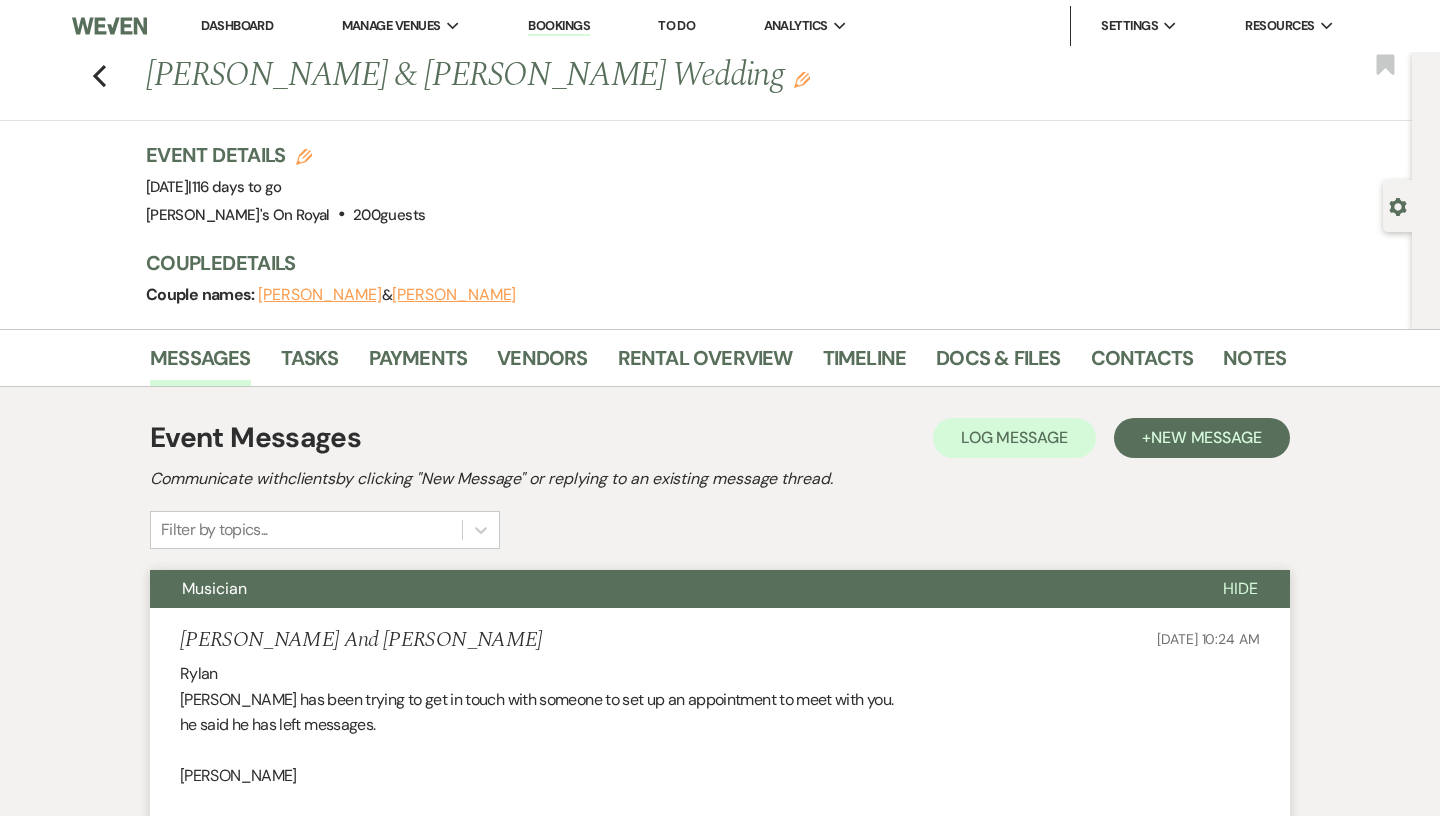 click on "Dashboard" at bounding box center (237, 26) 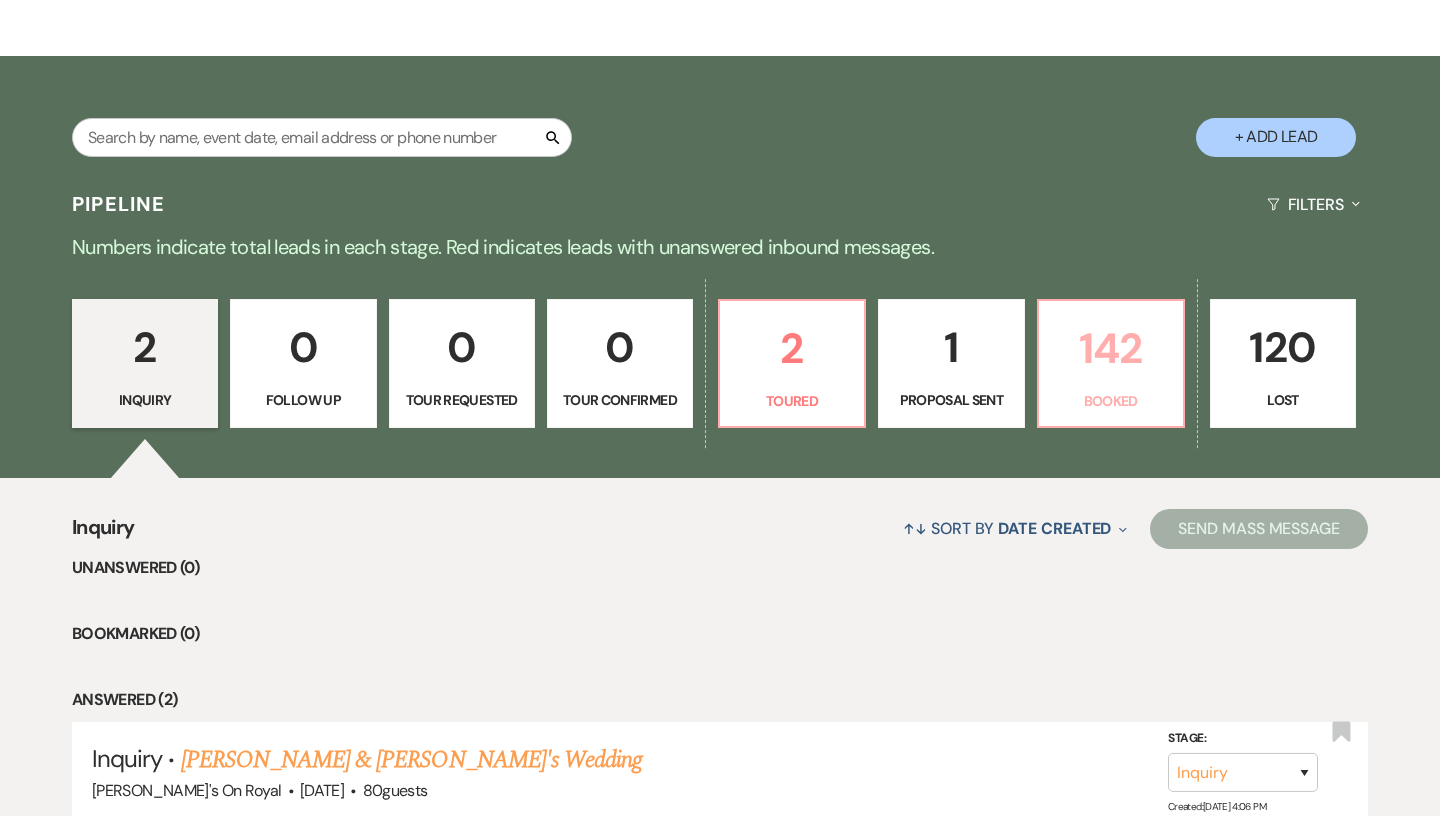 scroll, scrollTop: 305, scrollLeft: 0, axis: vertical 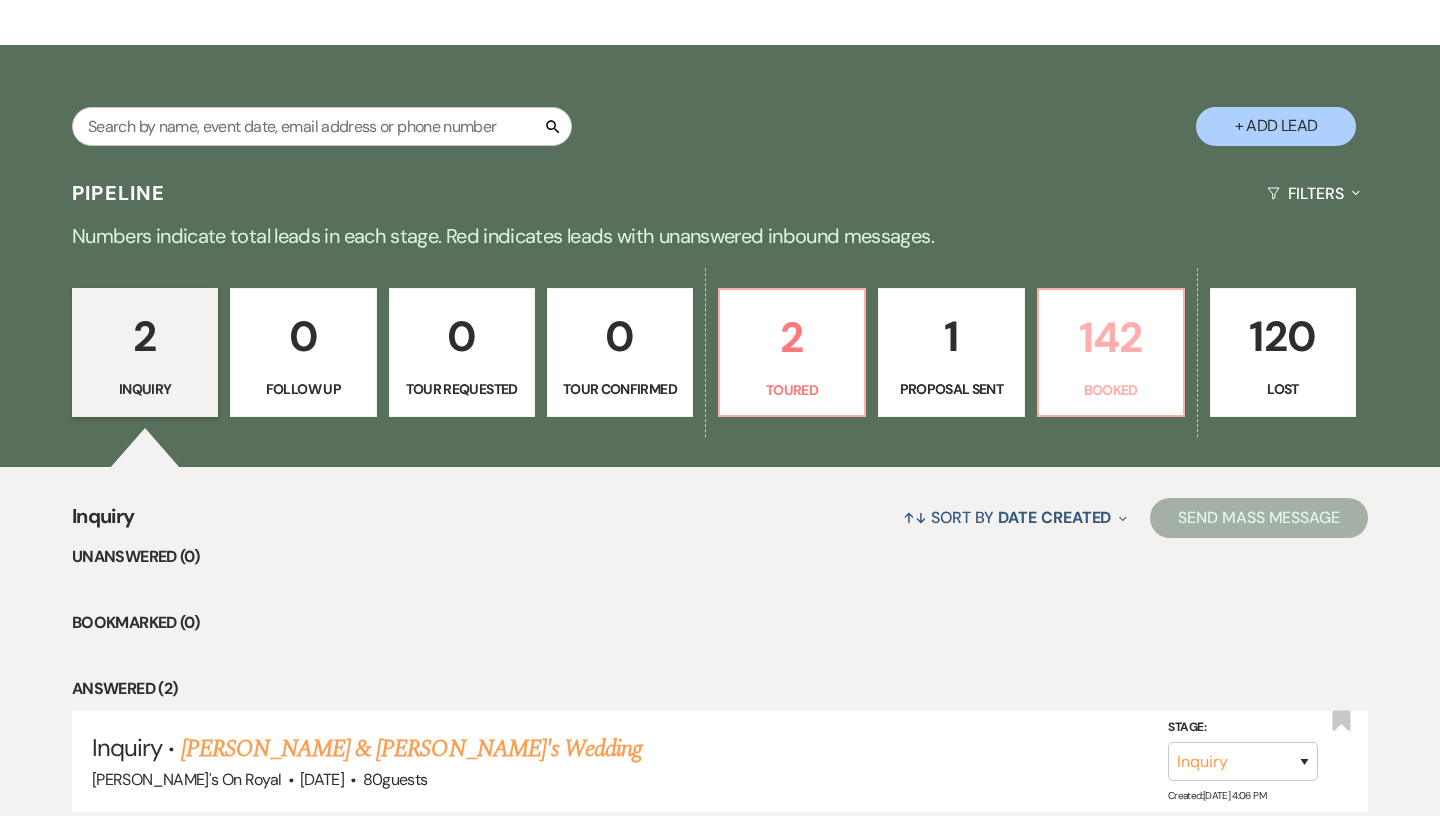 click on "Booked" at bounding box center (1111, 390) 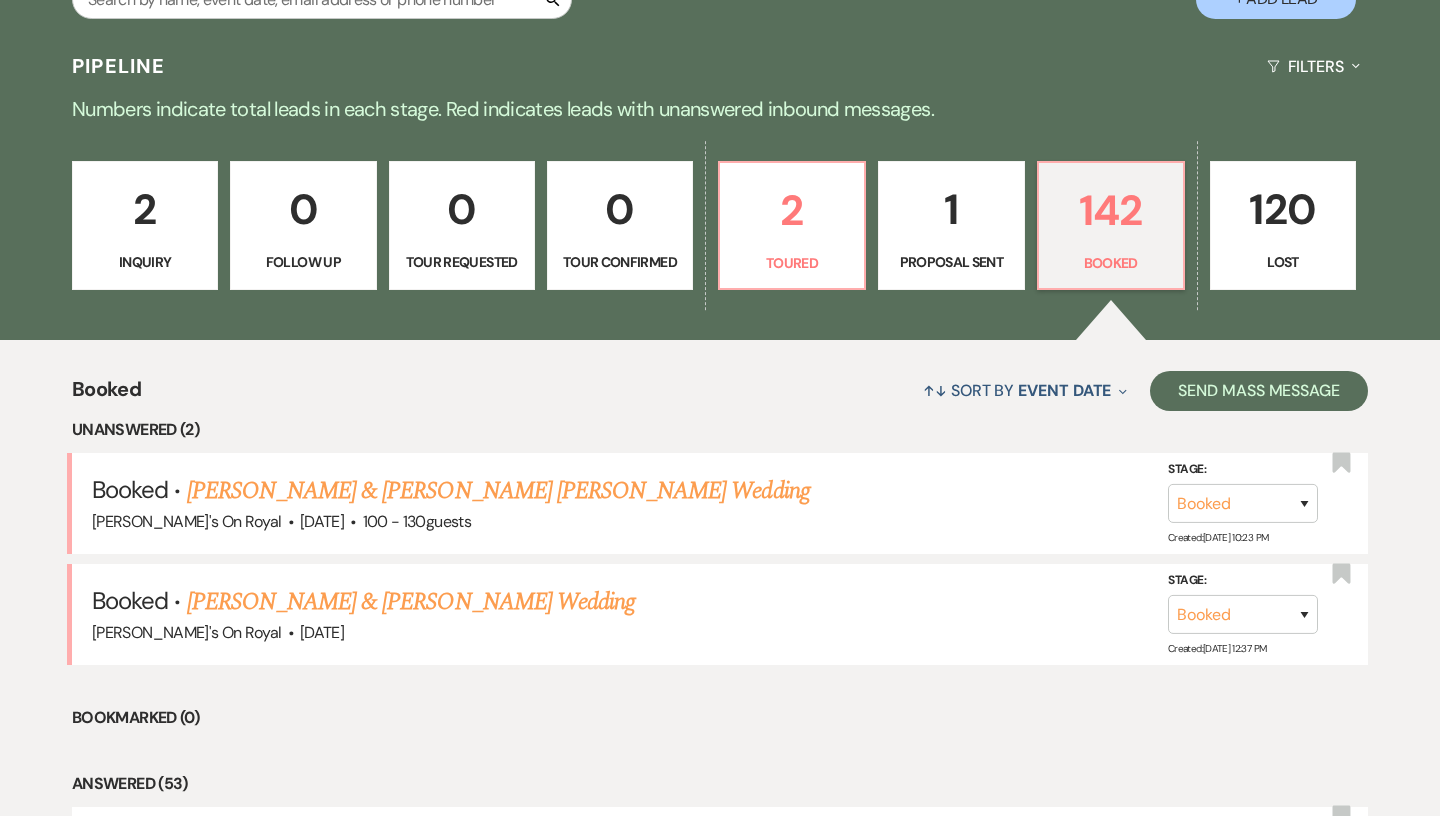 scroll, scrollTop: 479, scrollLeft: 0, axis: vertical 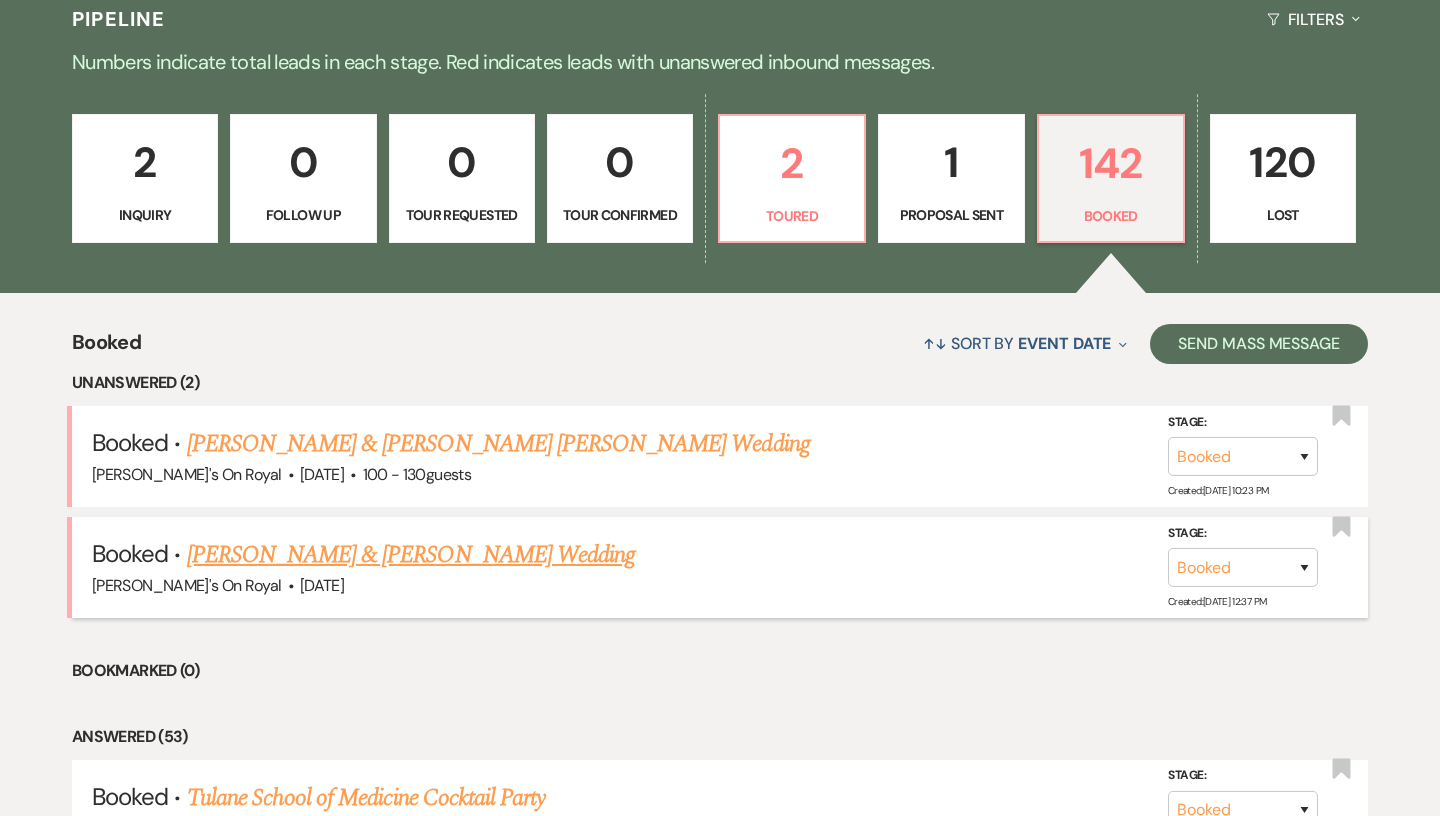 click on "[PERSON_NAME] & [PERSON_NAME] Wedding" at bounding box center (411, 555) 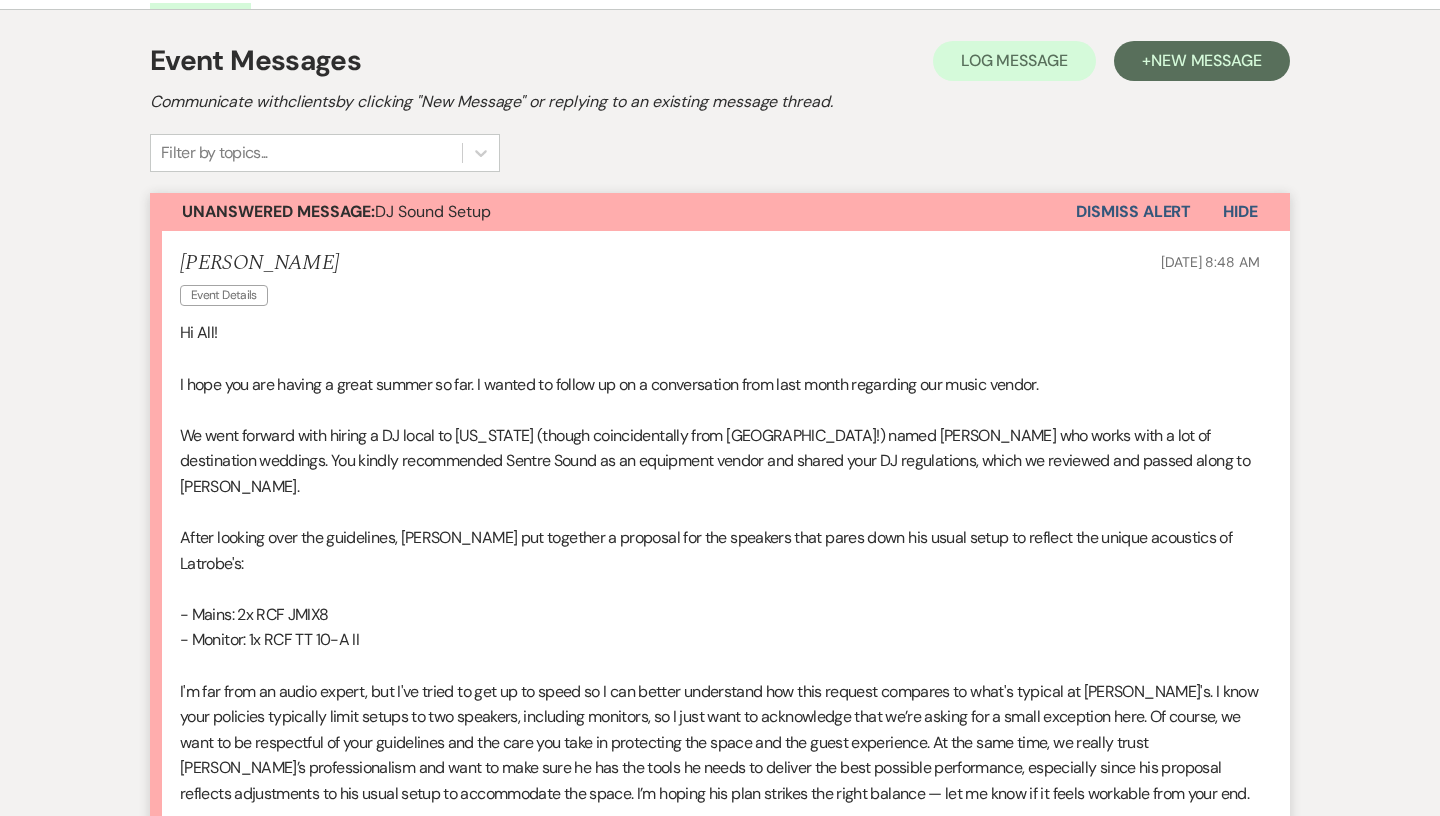 scroll, scrollTop: 425, scrollLeft: 0, axis: vertical 